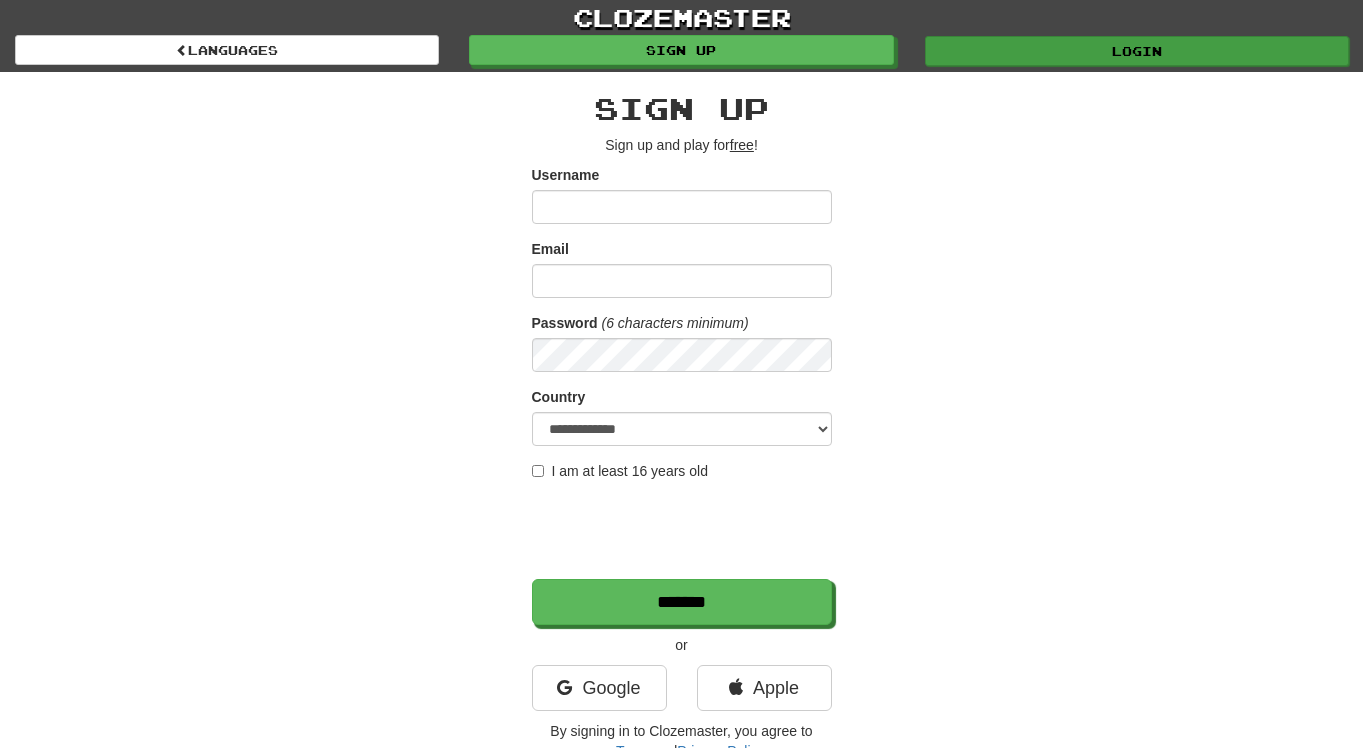 scroll, scrollTop: 0, scrollLeft: 0, axis: both 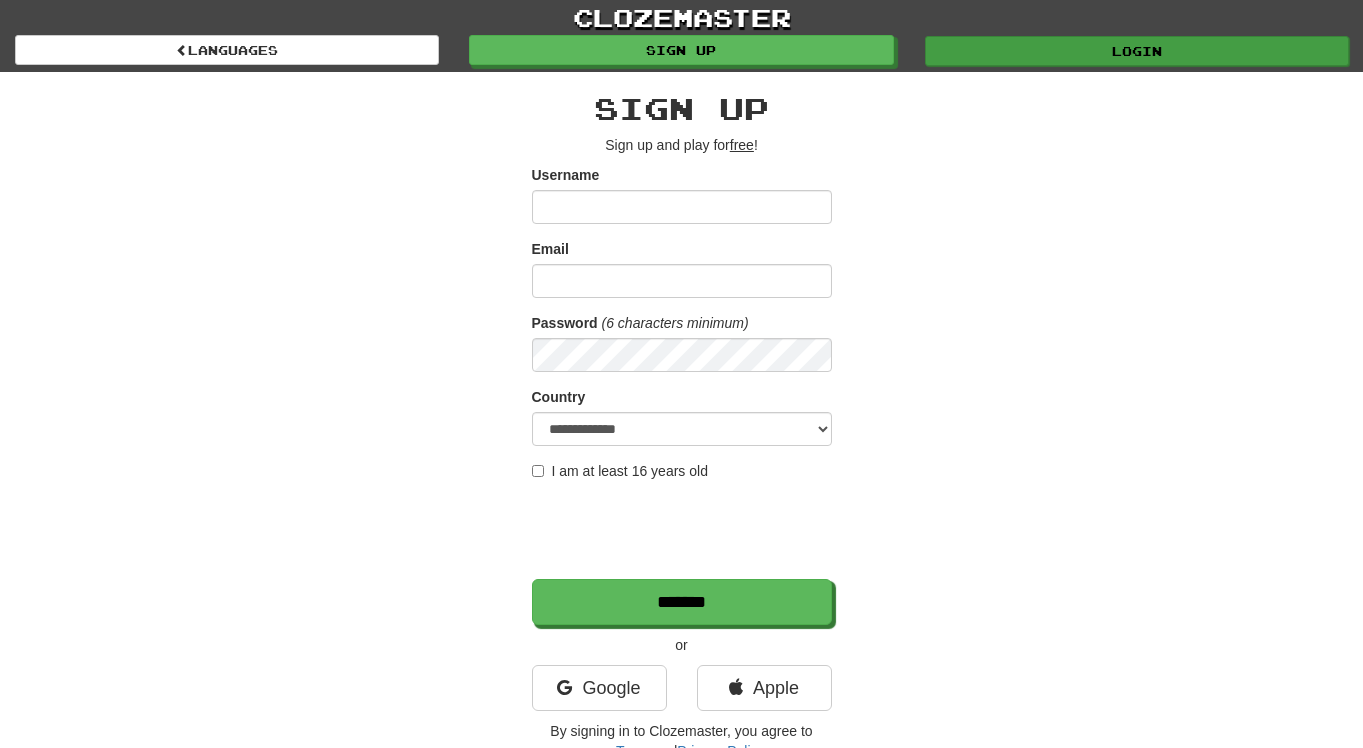 click on "Login" at bounding box center [1137, 51] 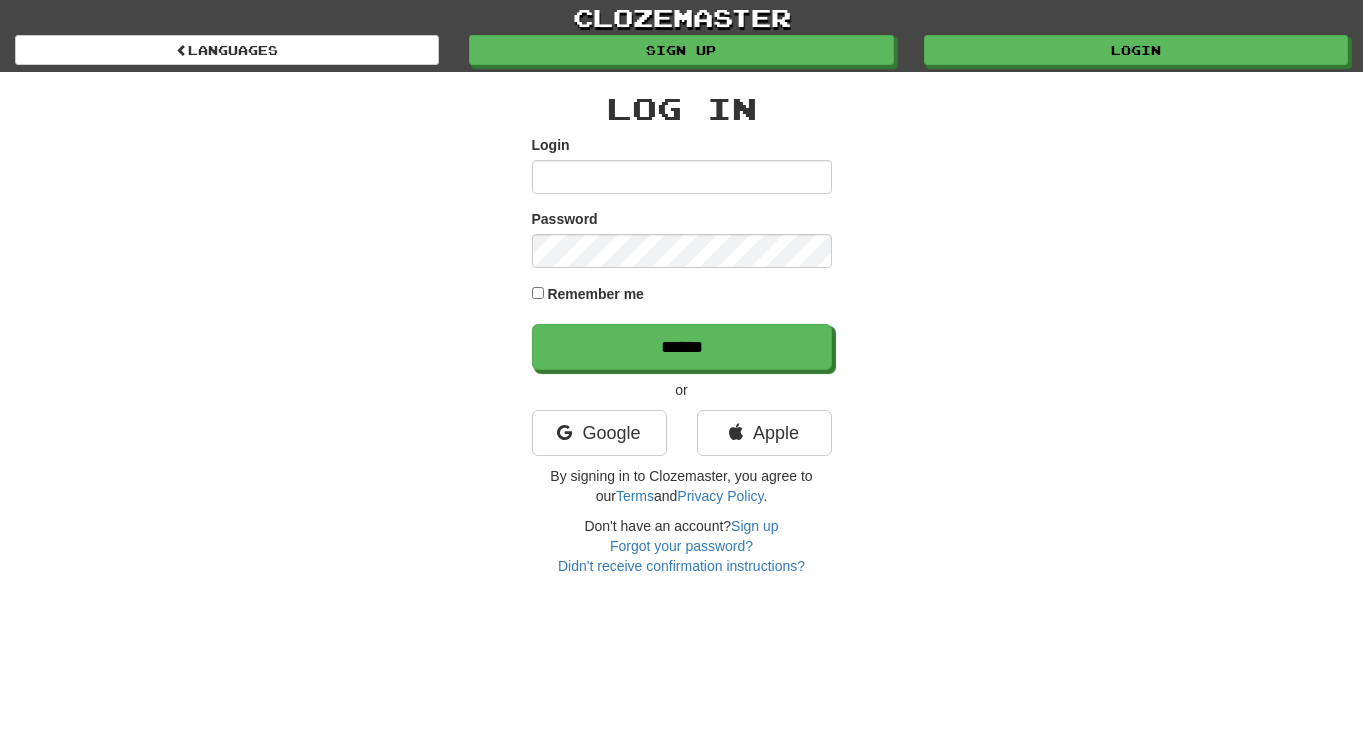 scroll, scrollTop: 0, scrollLeft: 0, axis: both 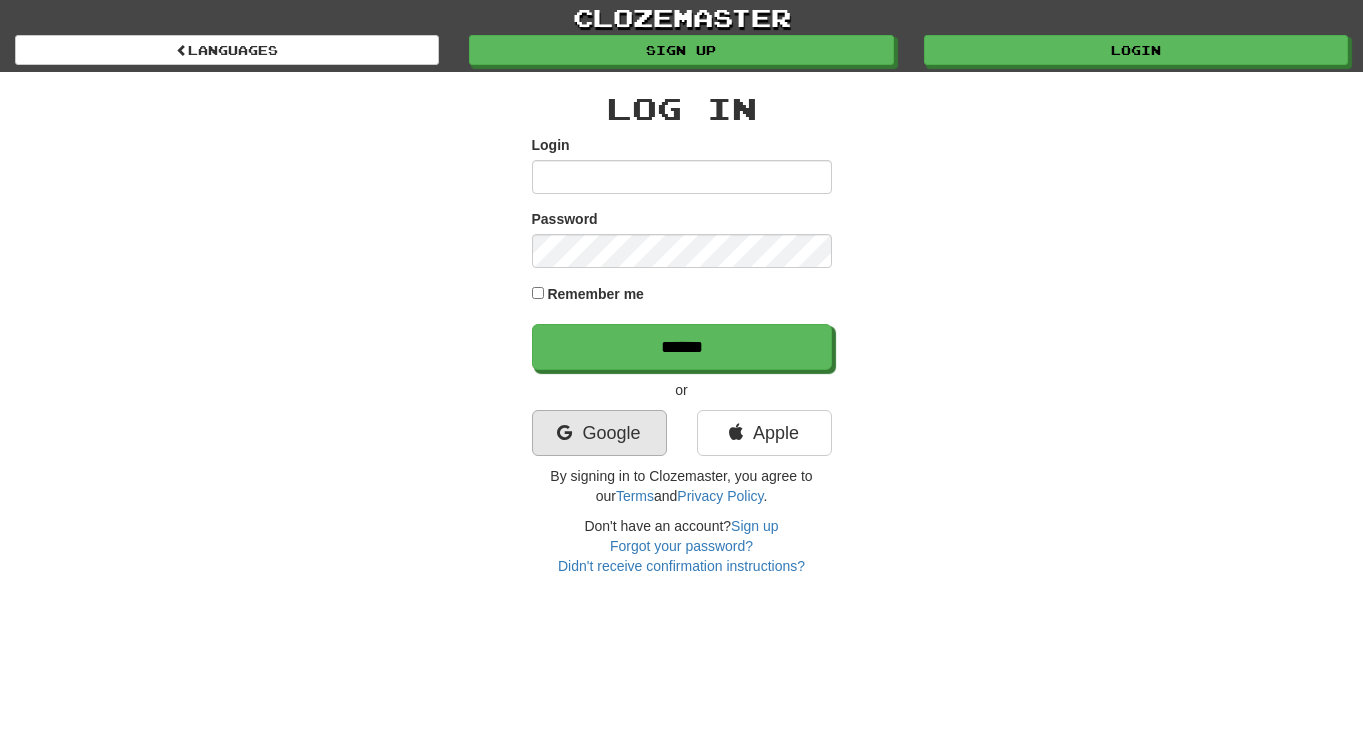 click on "Google" at bounding box center [599, 433] 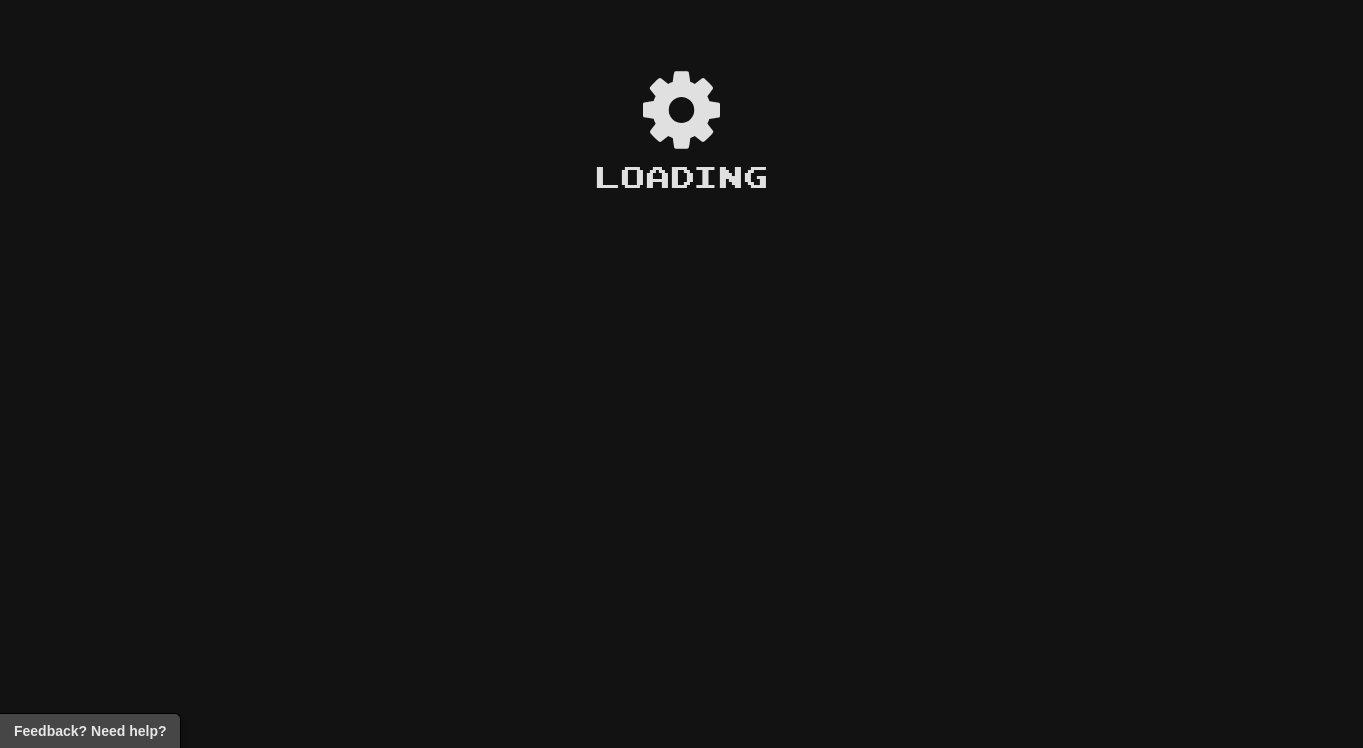 scroll, scrollTop: 0, scrollLeft: 0, axis: both 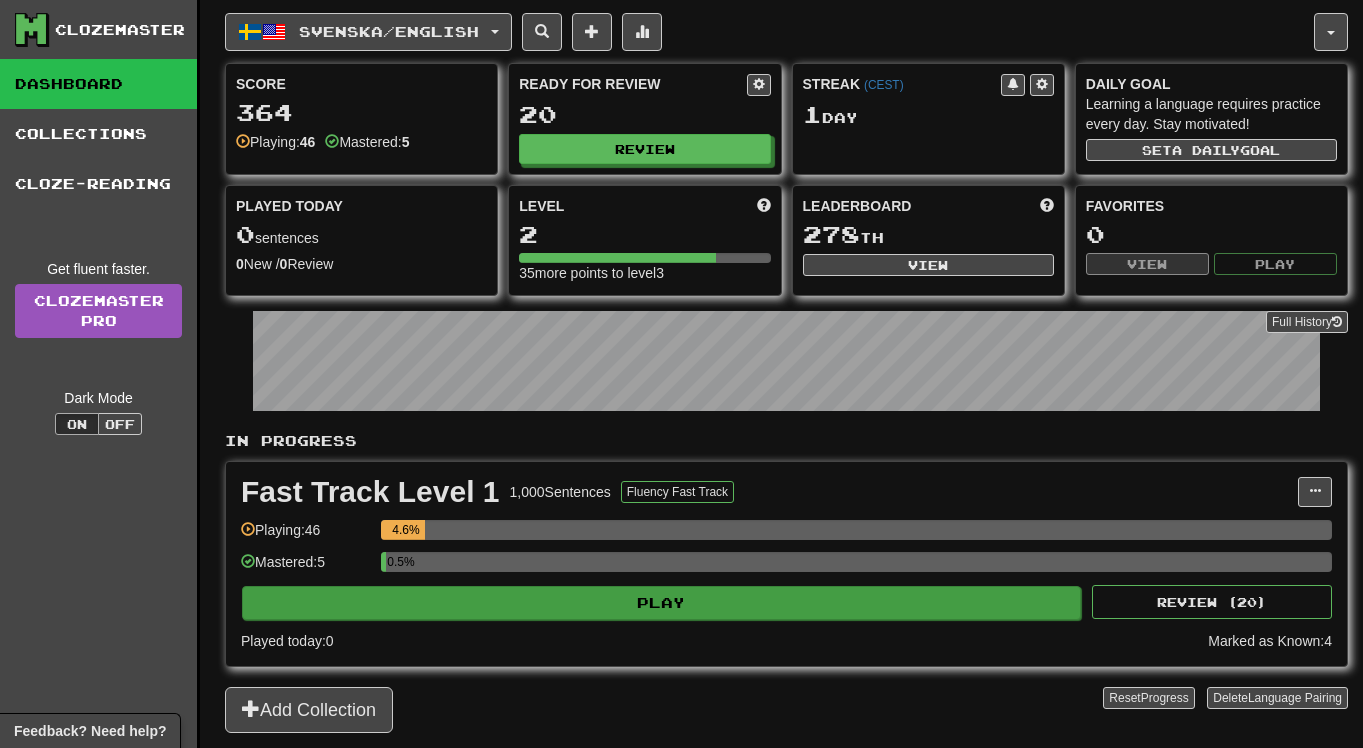 click on "Play" at bounding box center (661, 603) 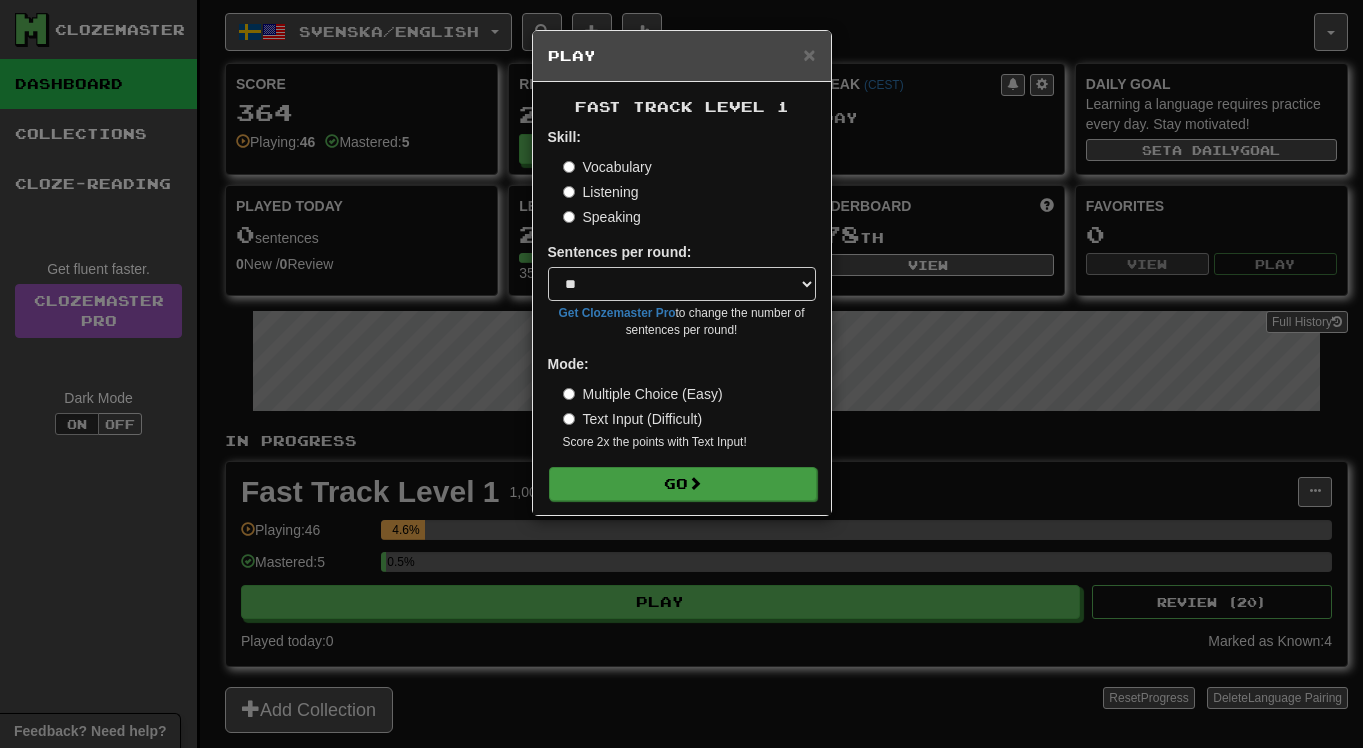 click at bounding box center (695, 483) 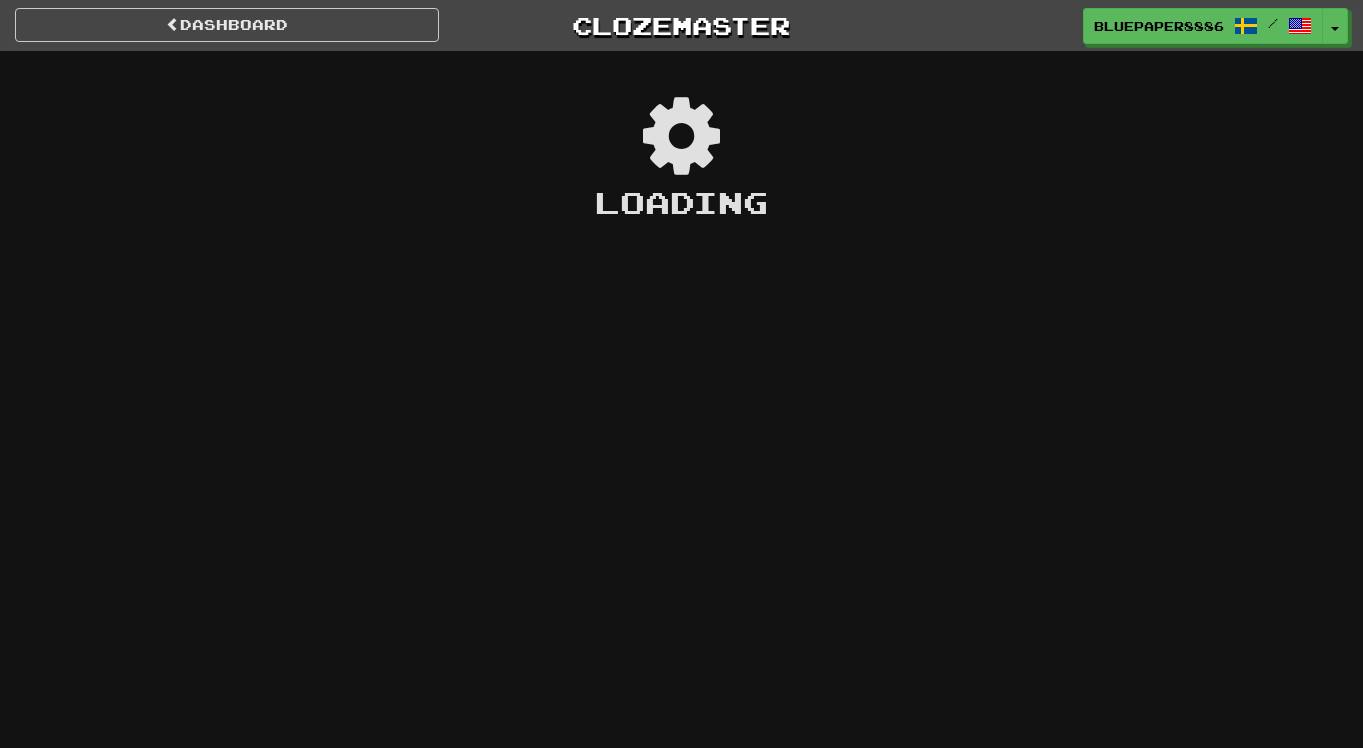 scroll, scrollTop: 0, scrollLeft: 0, axis: both 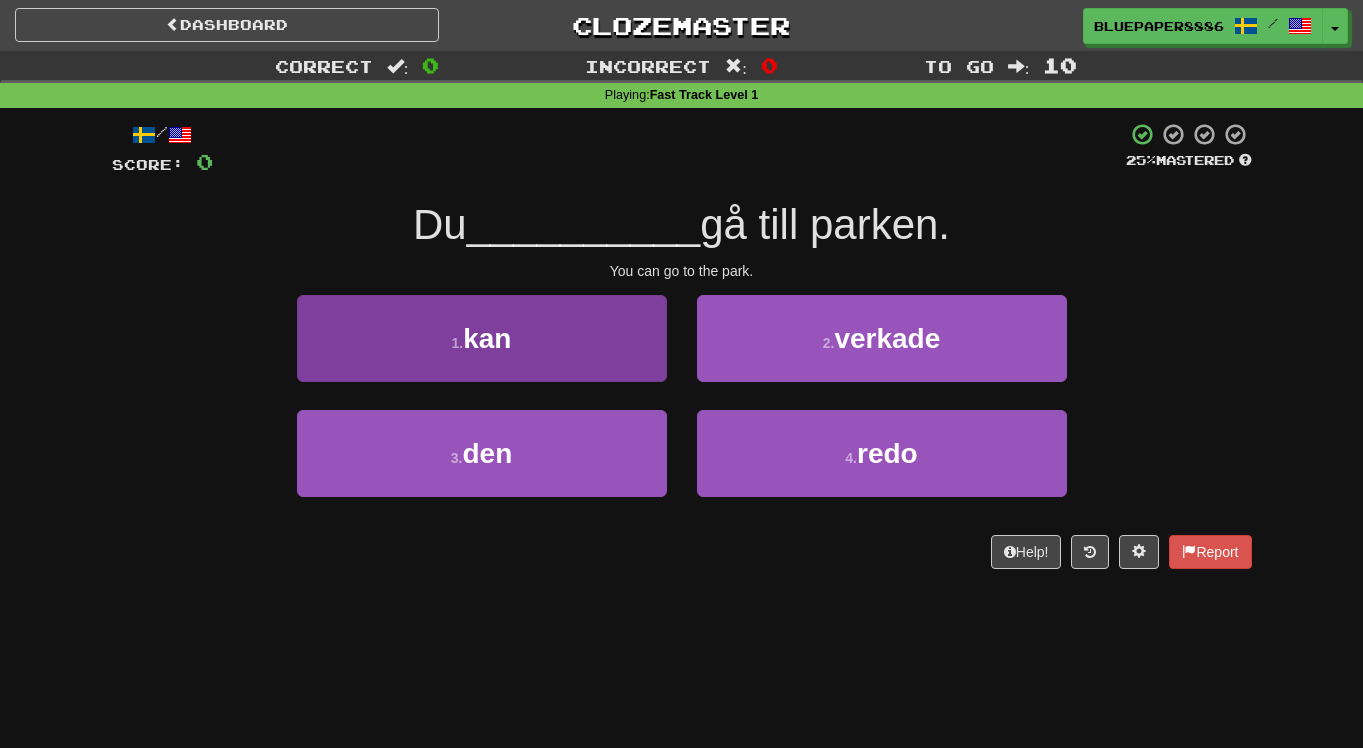 click on "1 .  kan" at bounding box center [482, 338] 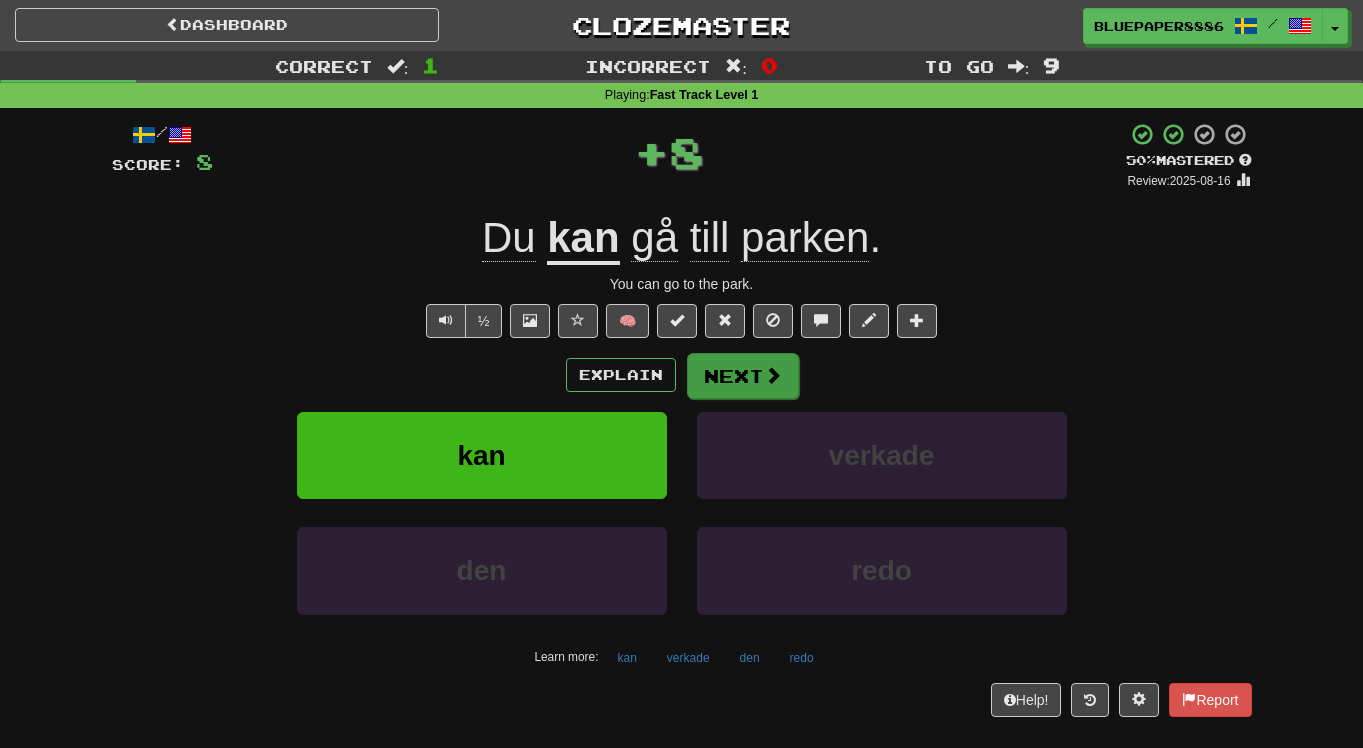 click at bounding box center (773, 375) 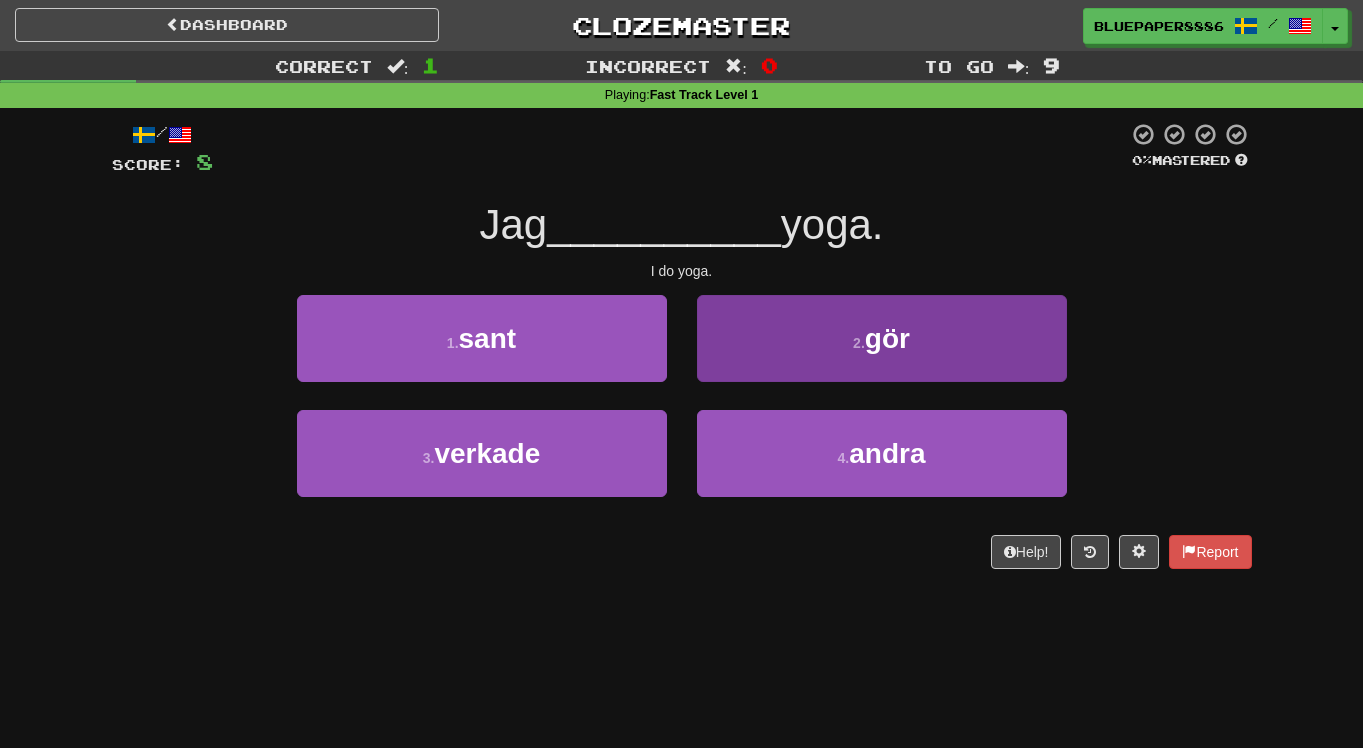 click on "2 .  gör" at bounding box center (882, 338) 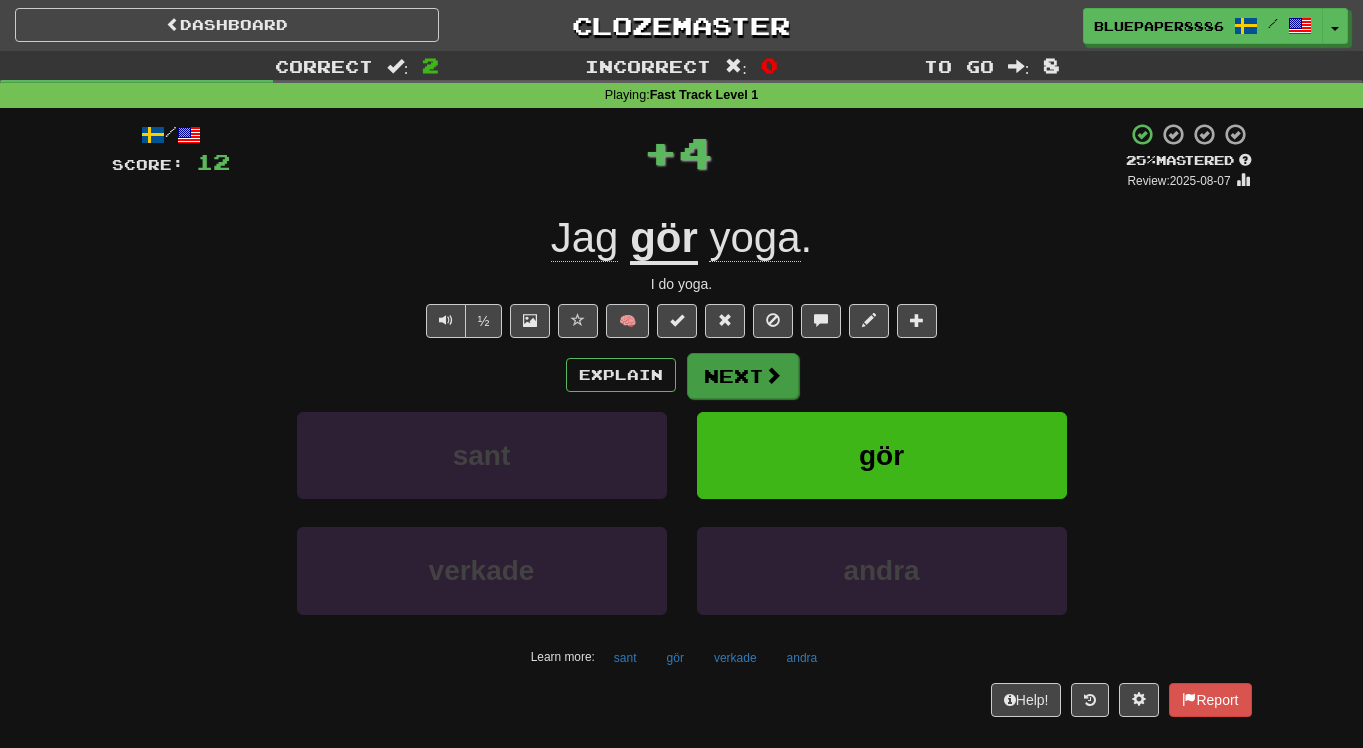 click on "Next" at bounding box center (743, 376) 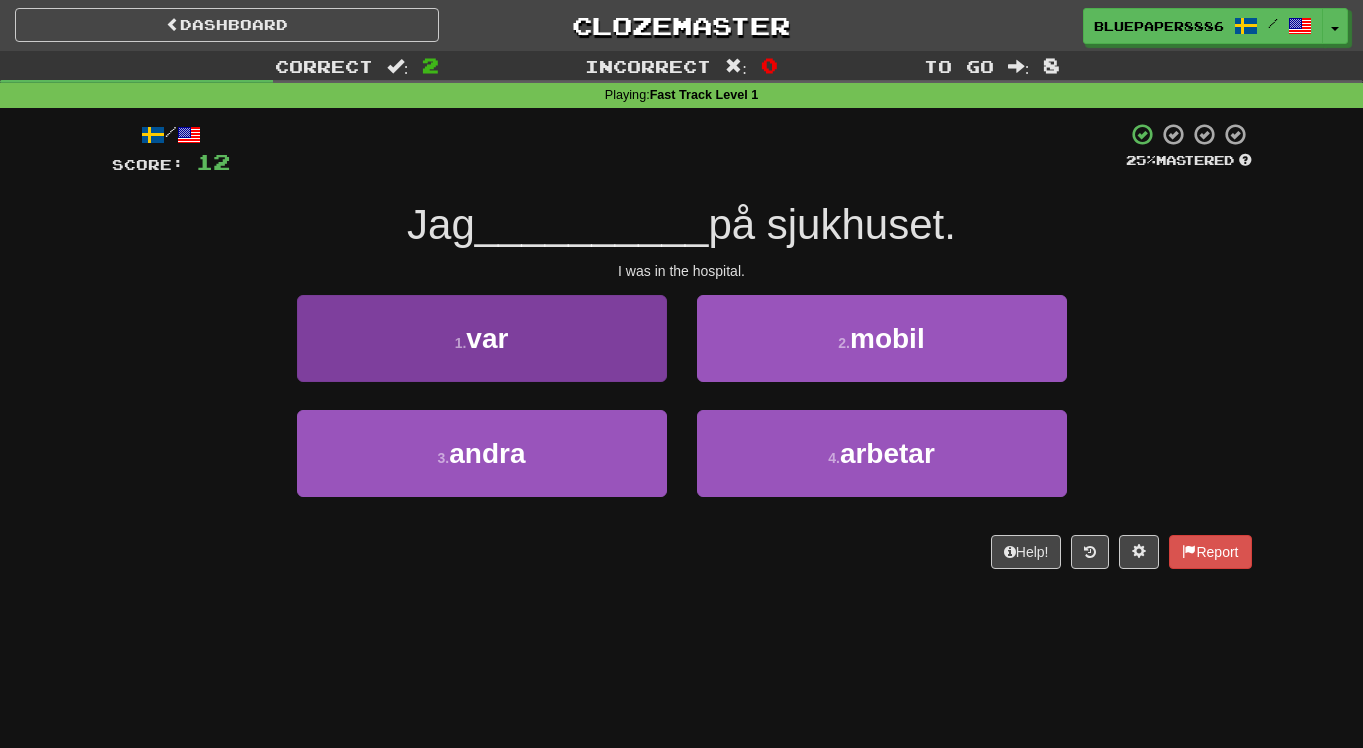 click on "1 .  var" at bounding box center [482, 338] 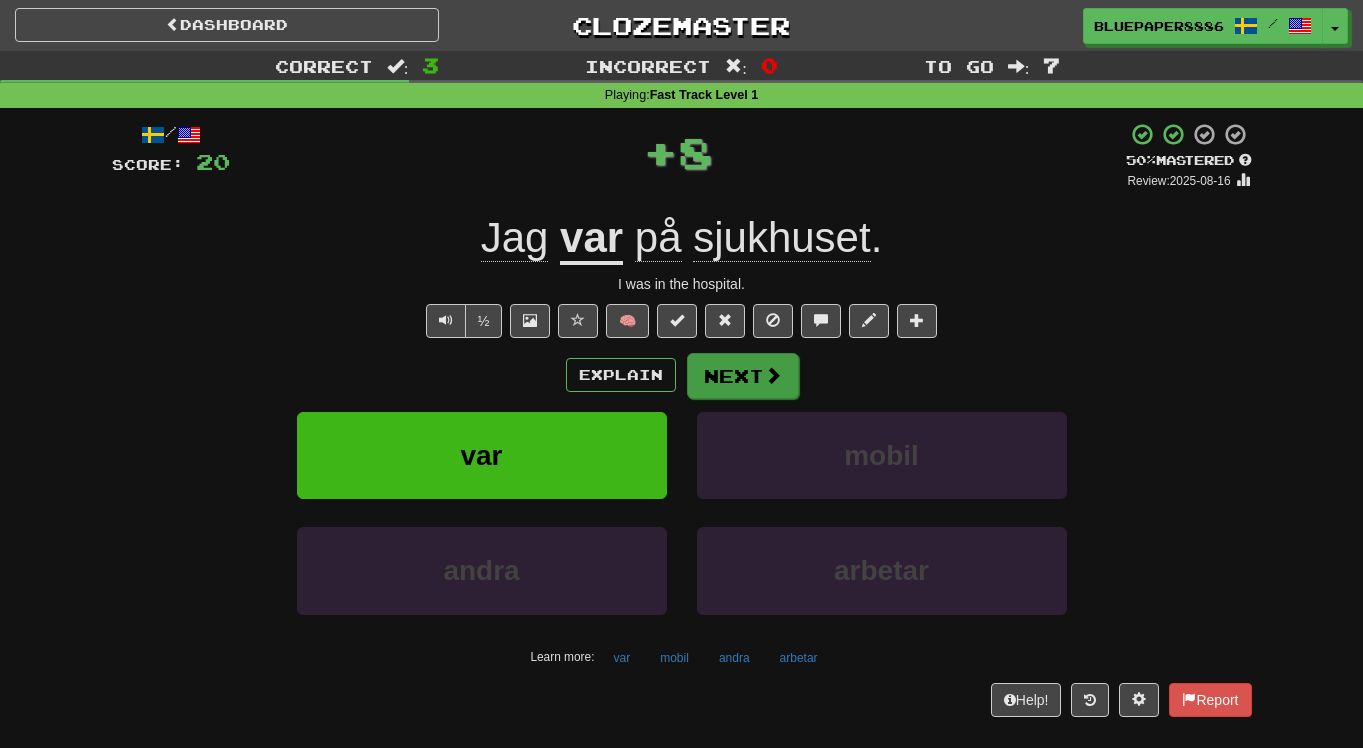 click on "Next" at bounding box center [743, 376] 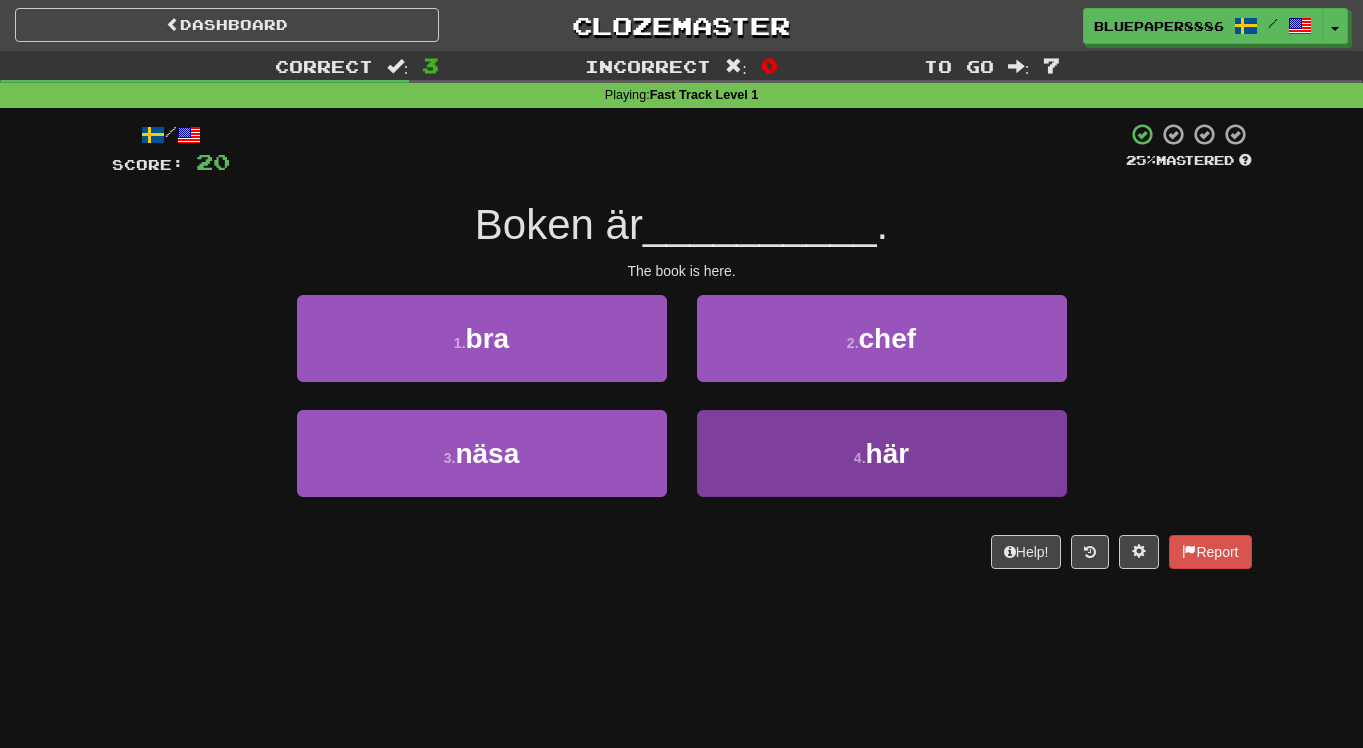 click on "4 .  här" at bounding box center (882, 453) 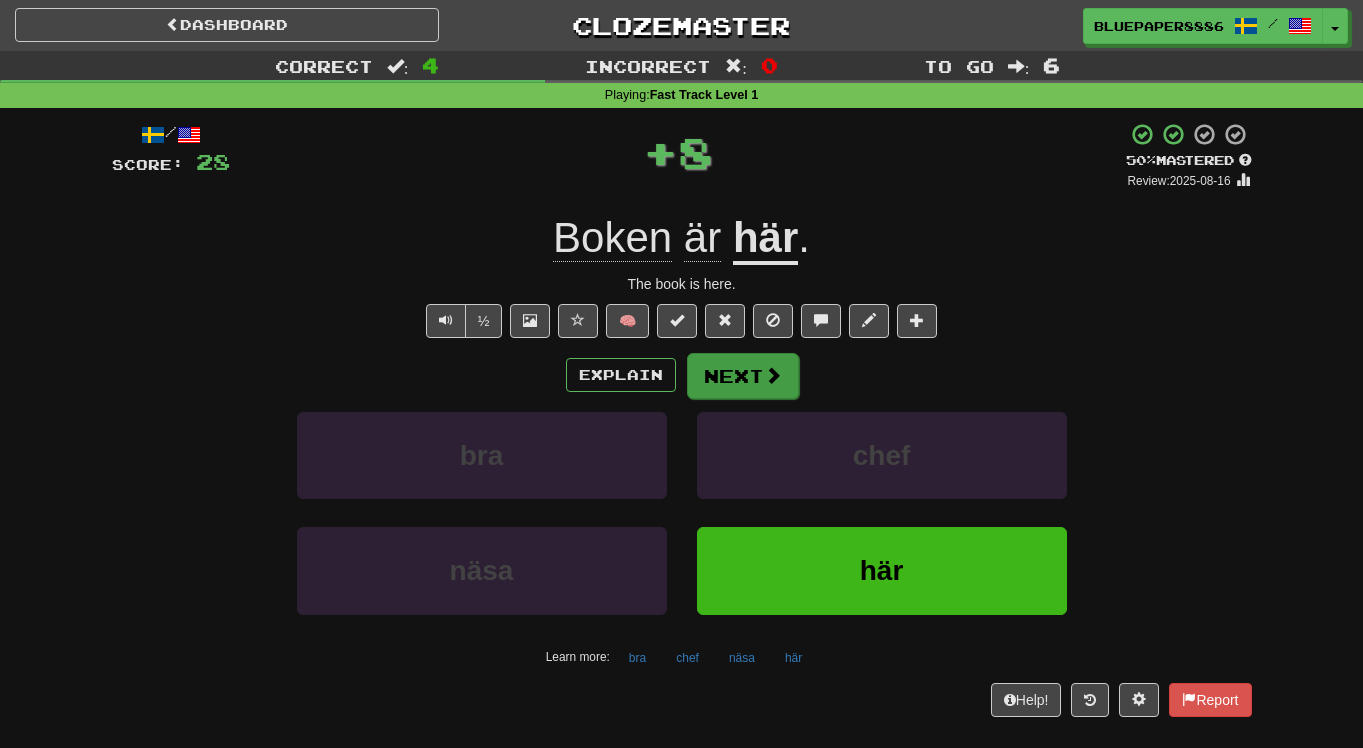 click at bounding box center [773, 375] 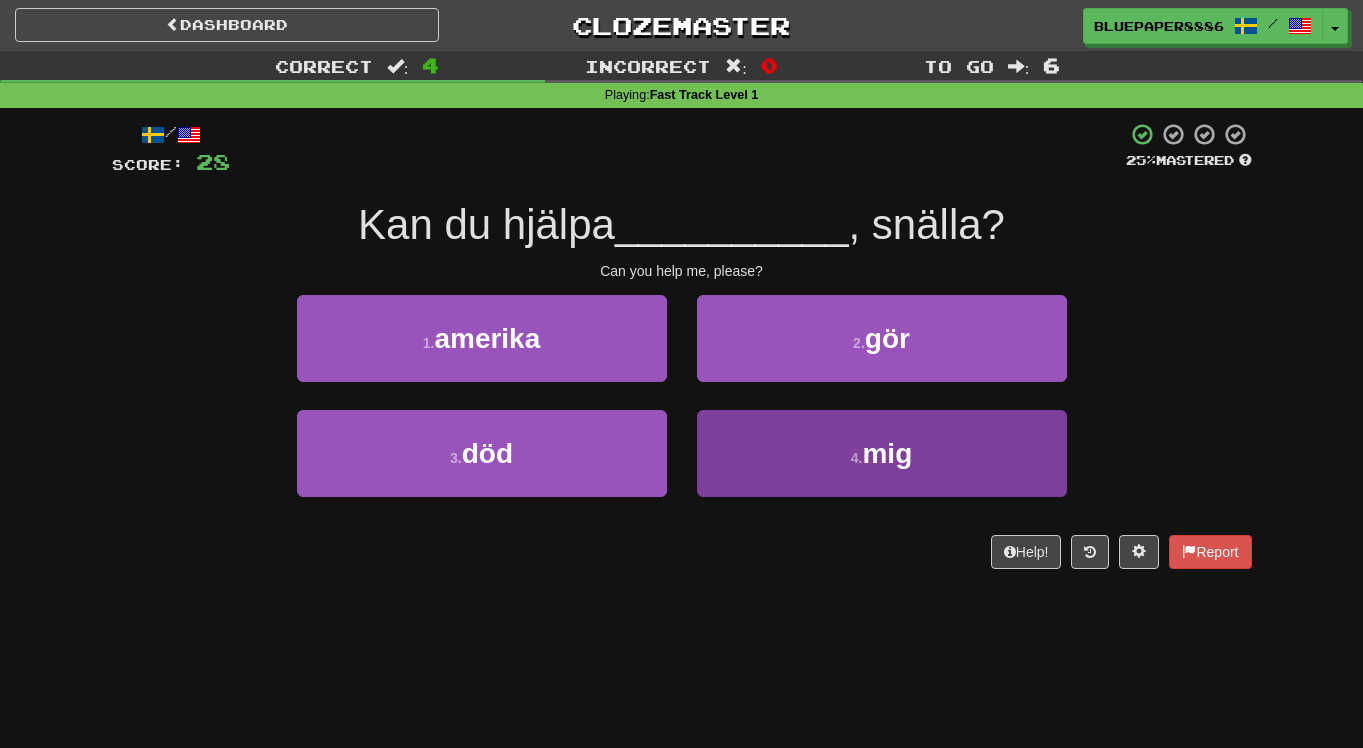 click on "4 .  mig" at bounding box center [882, 453] 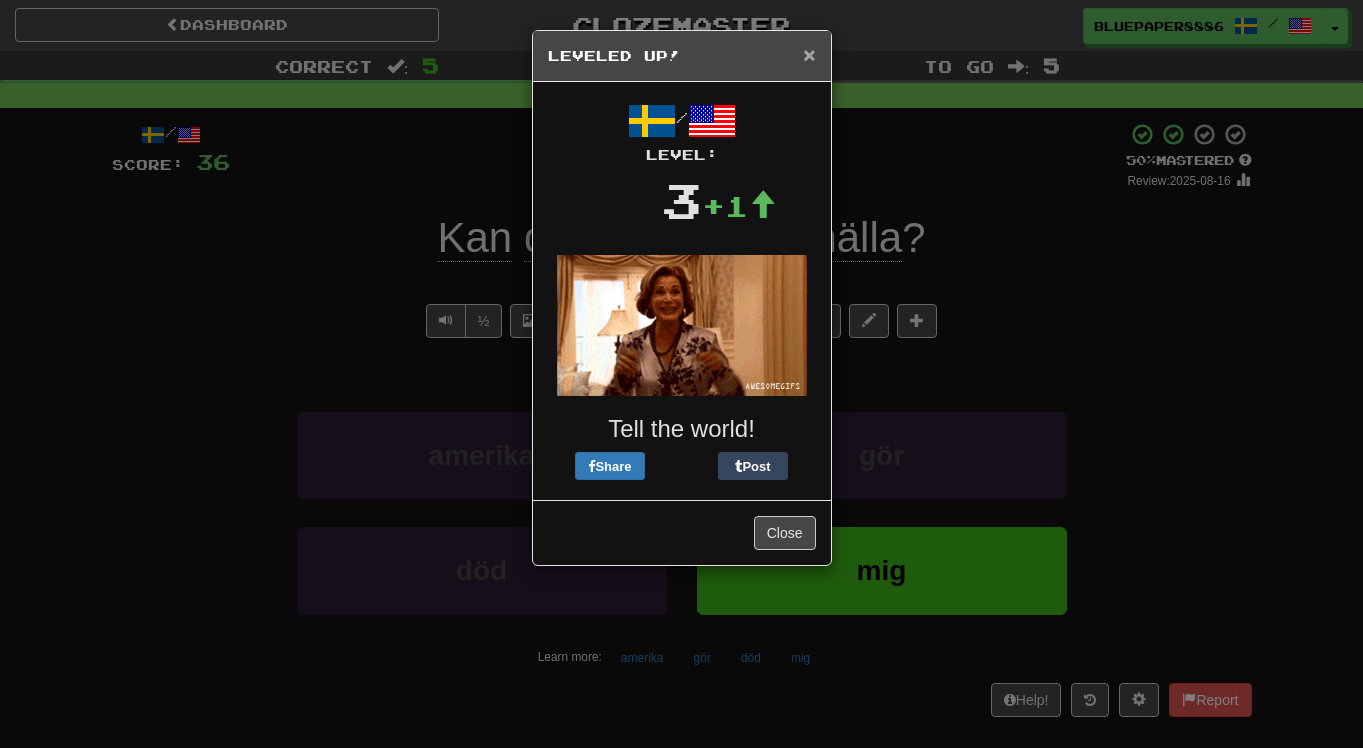 click on "×" at bounding box center [809, 54] 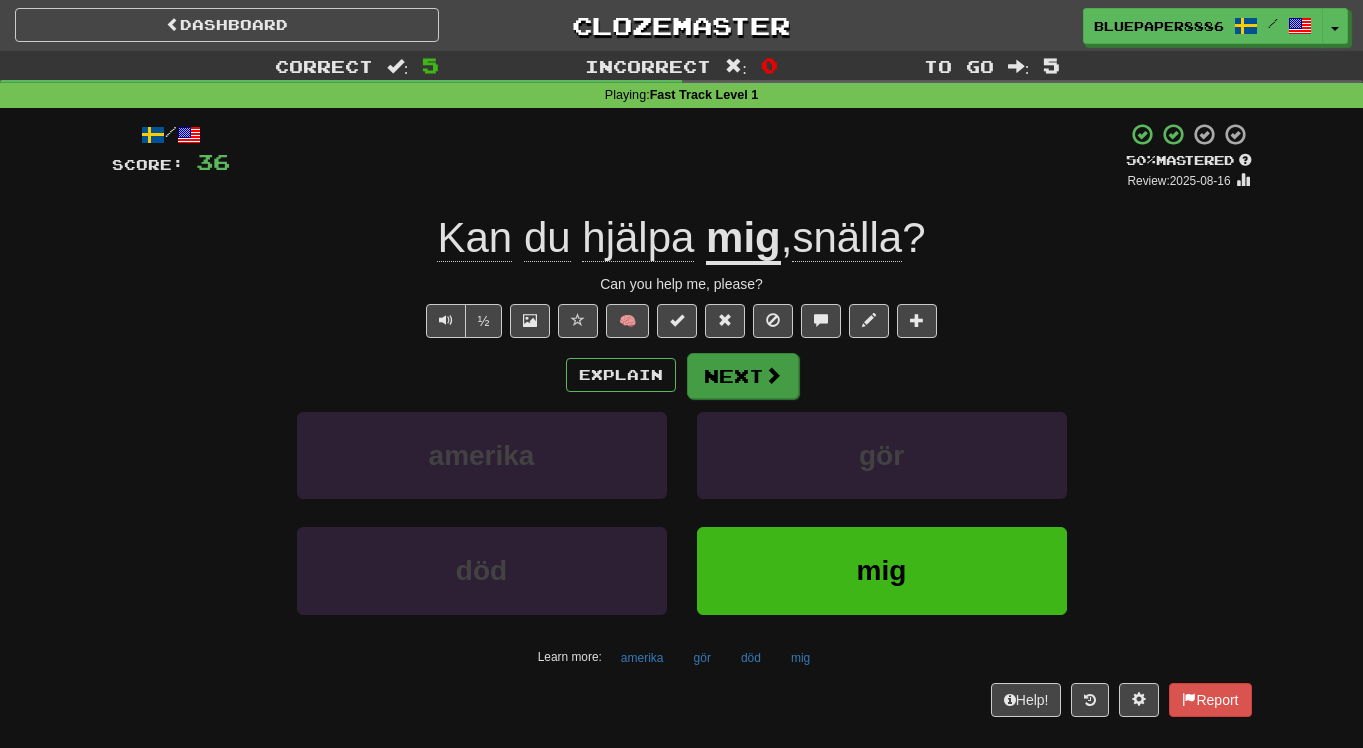 click on "Next" at bounding box center (743, 376) 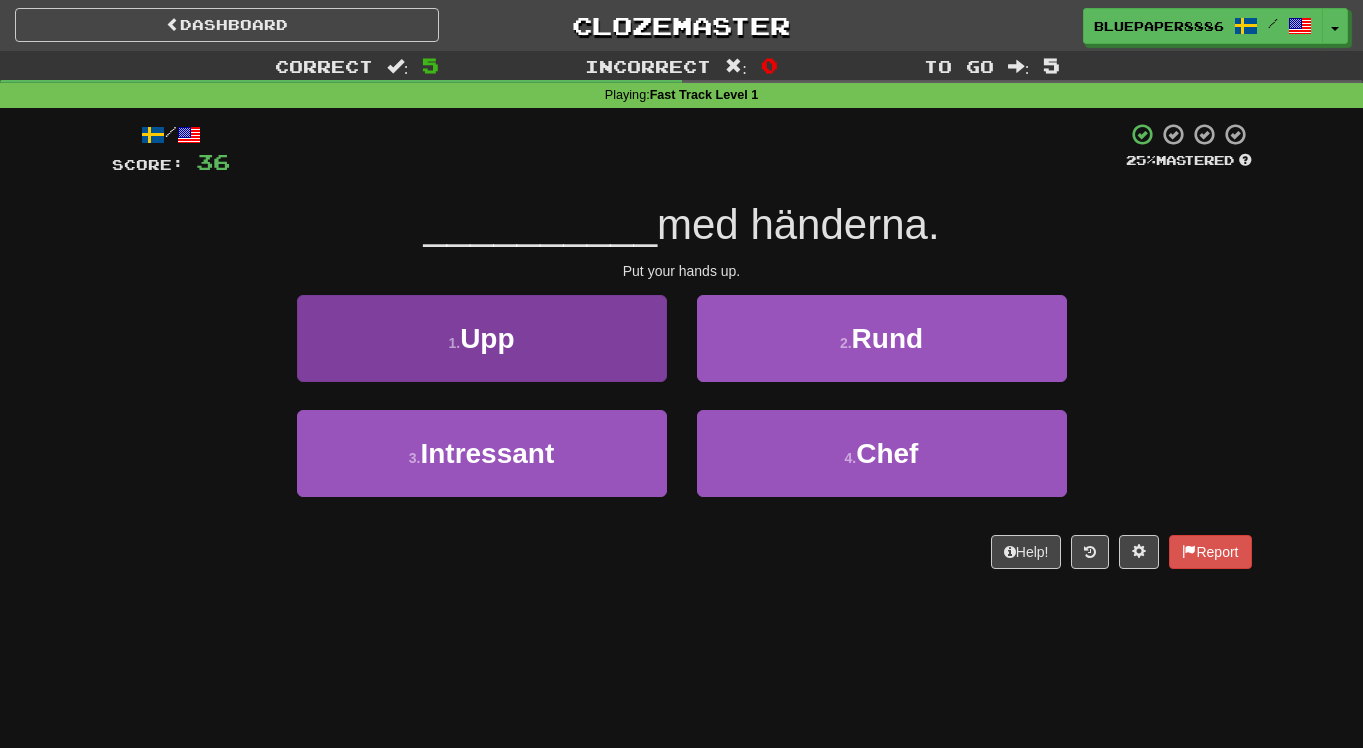 click on "1 .  Upp" at bounding box center (482, 338) 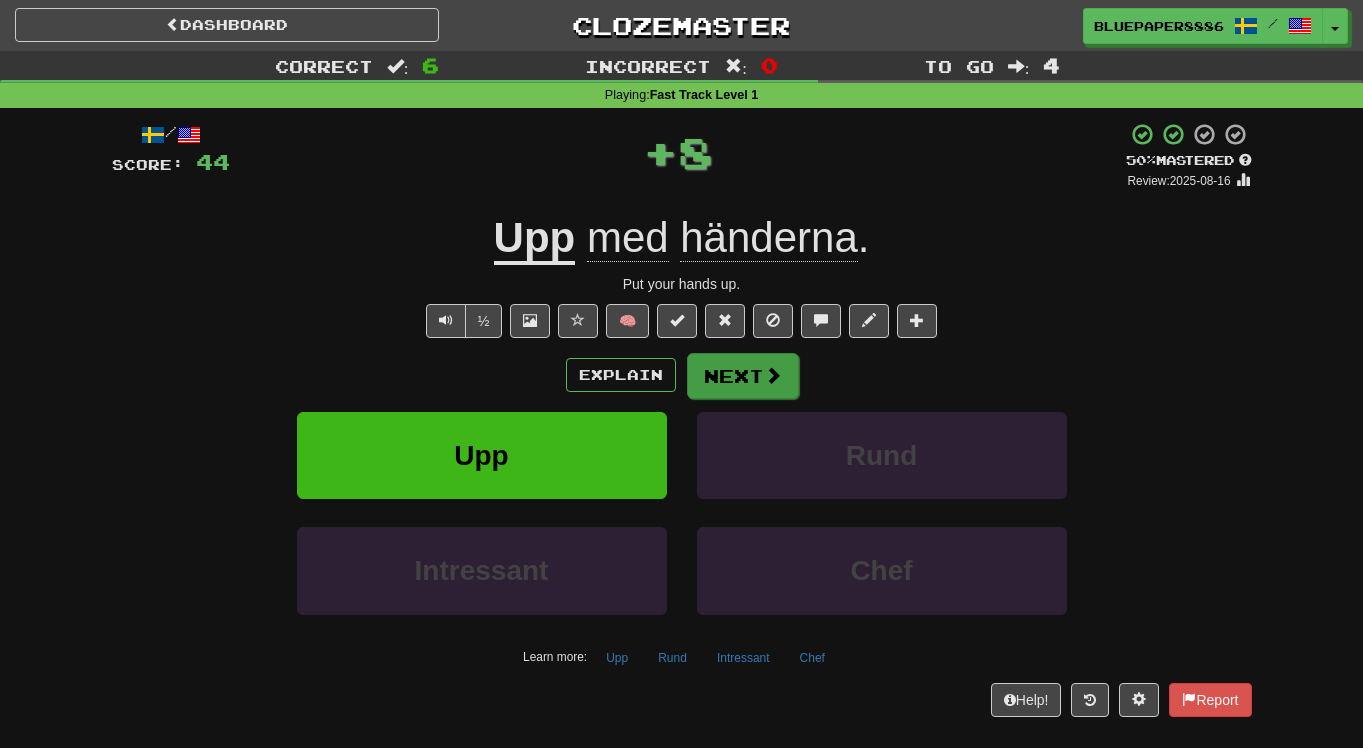 click on "Next" at bounding box center [743, 376] 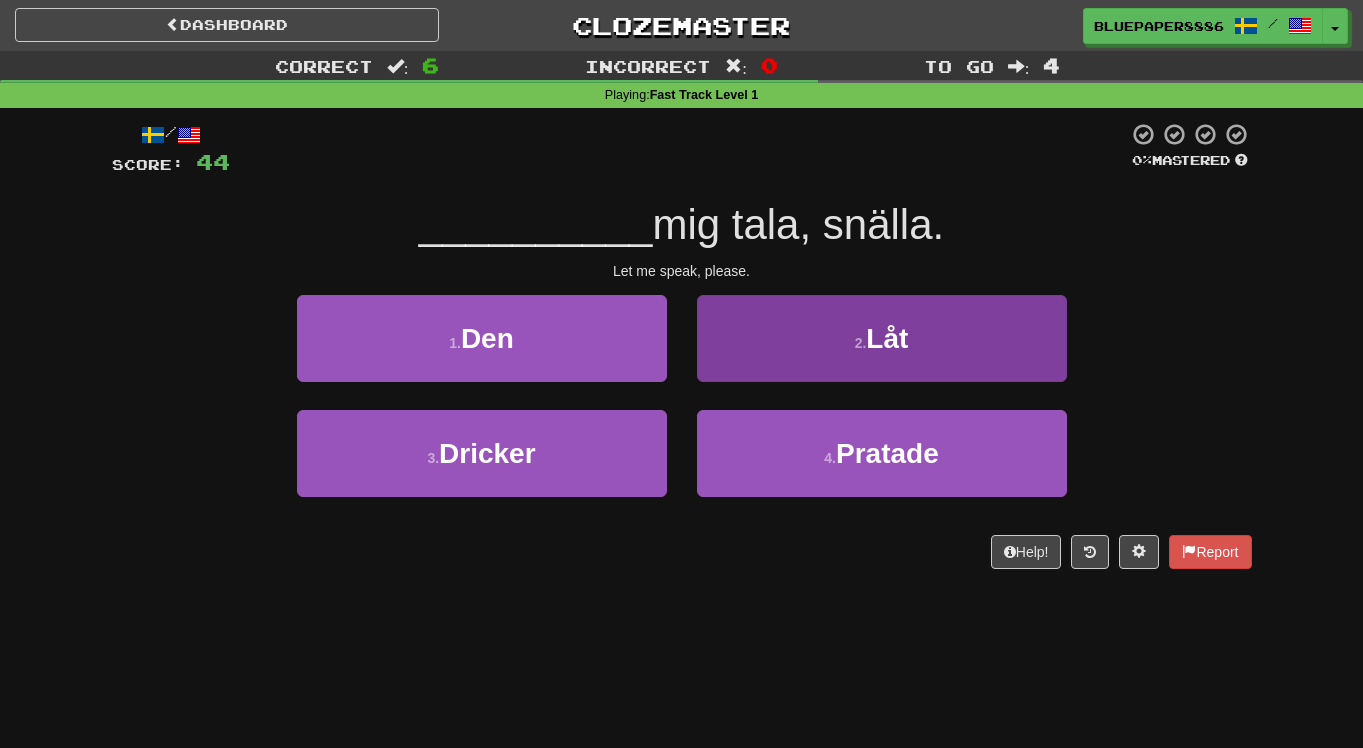 click on "2 .  Låt" at bounding box center [882, 338] 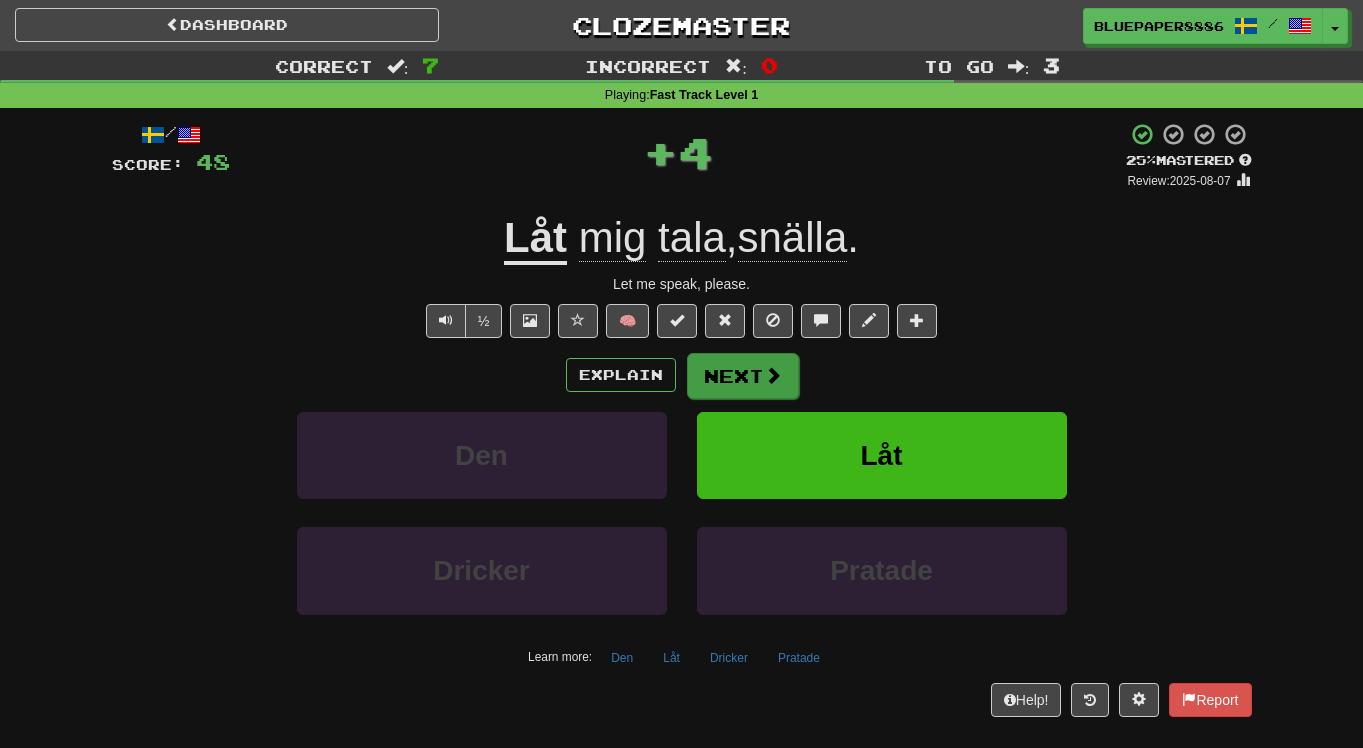 click on "Next" at bounding box center [743, 376] 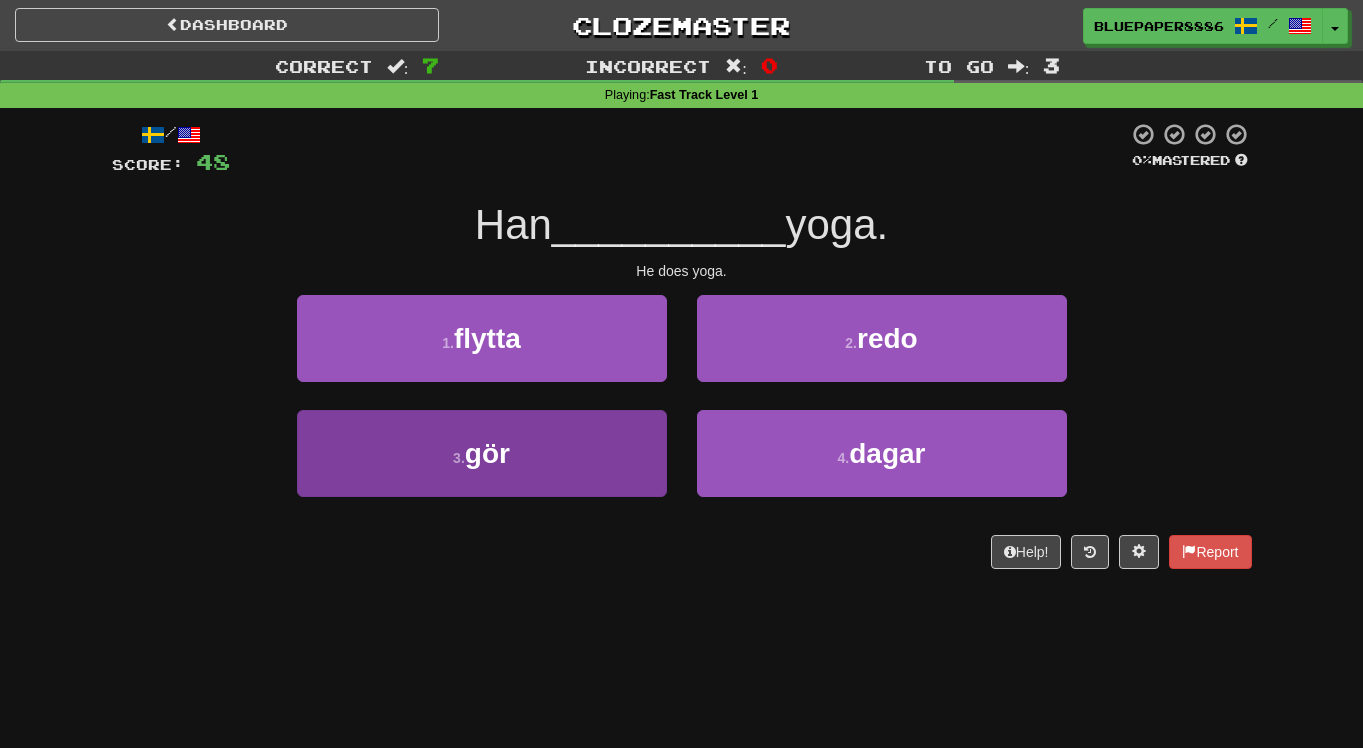 click on "3 .  gör" at bounding box center (482, 453) 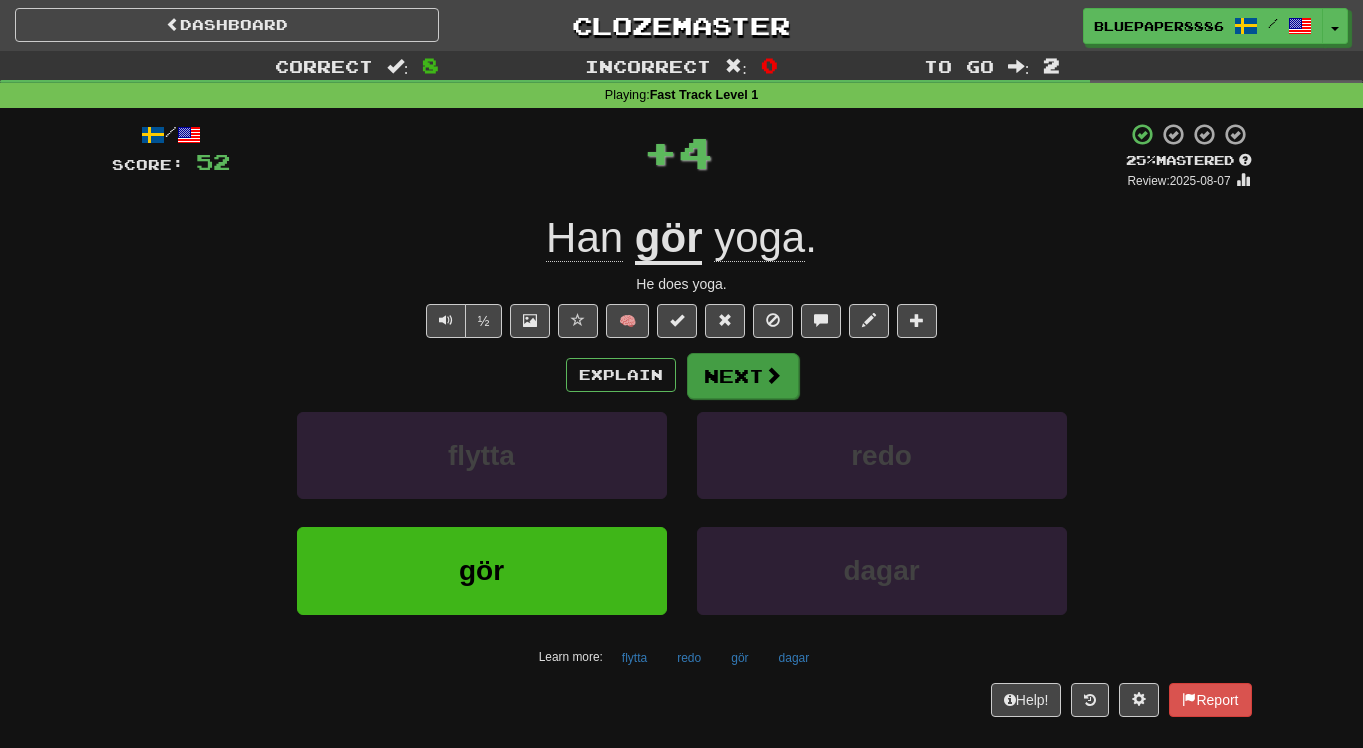 click on "Next" at bounding box center (743, 376) 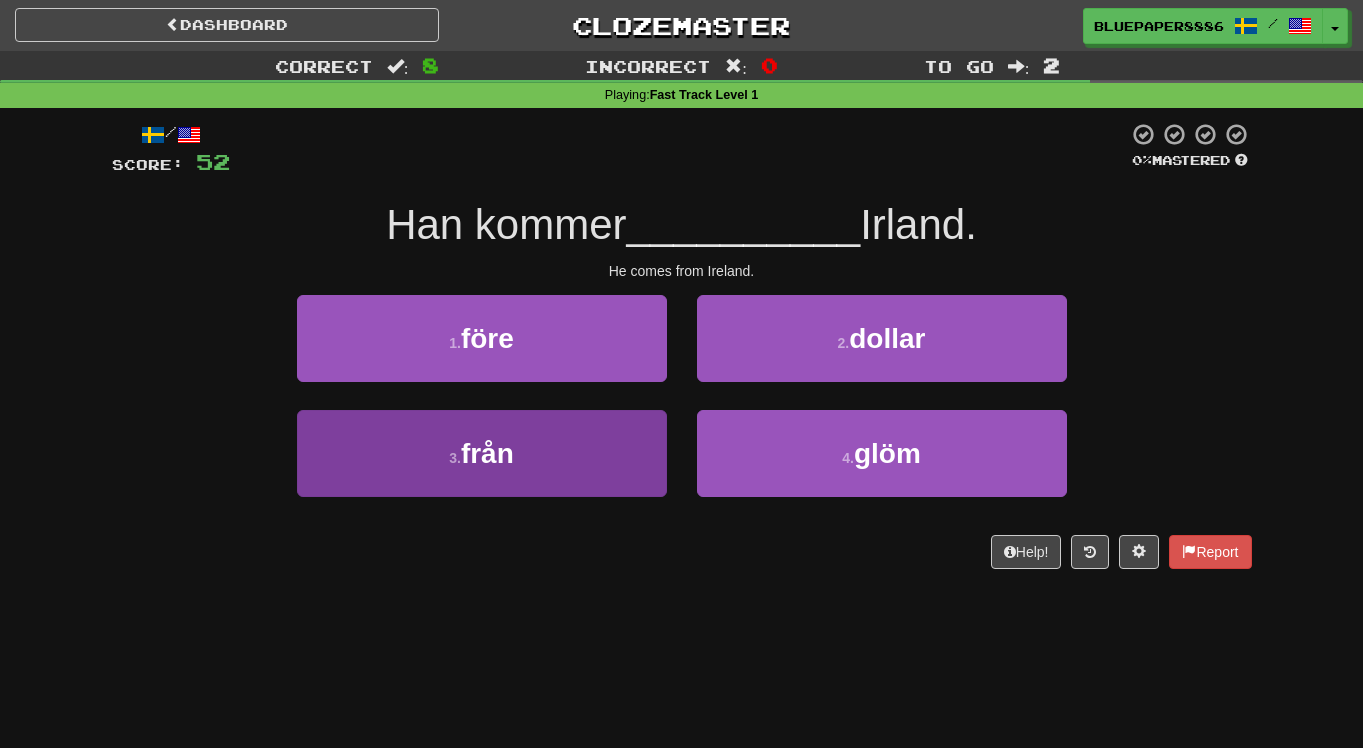 click on "3 .  från" at bounding box center [482, 453] 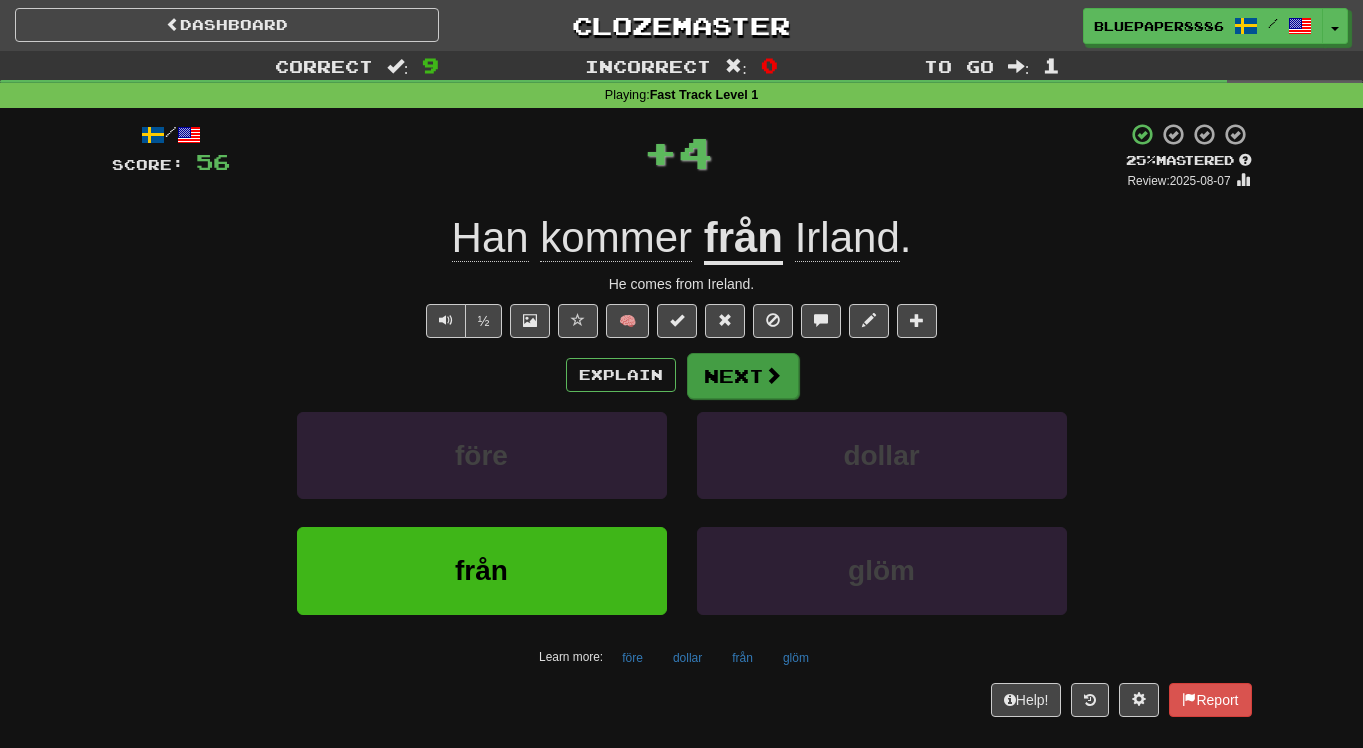 click on "Next" at bounding box center (743, 376) 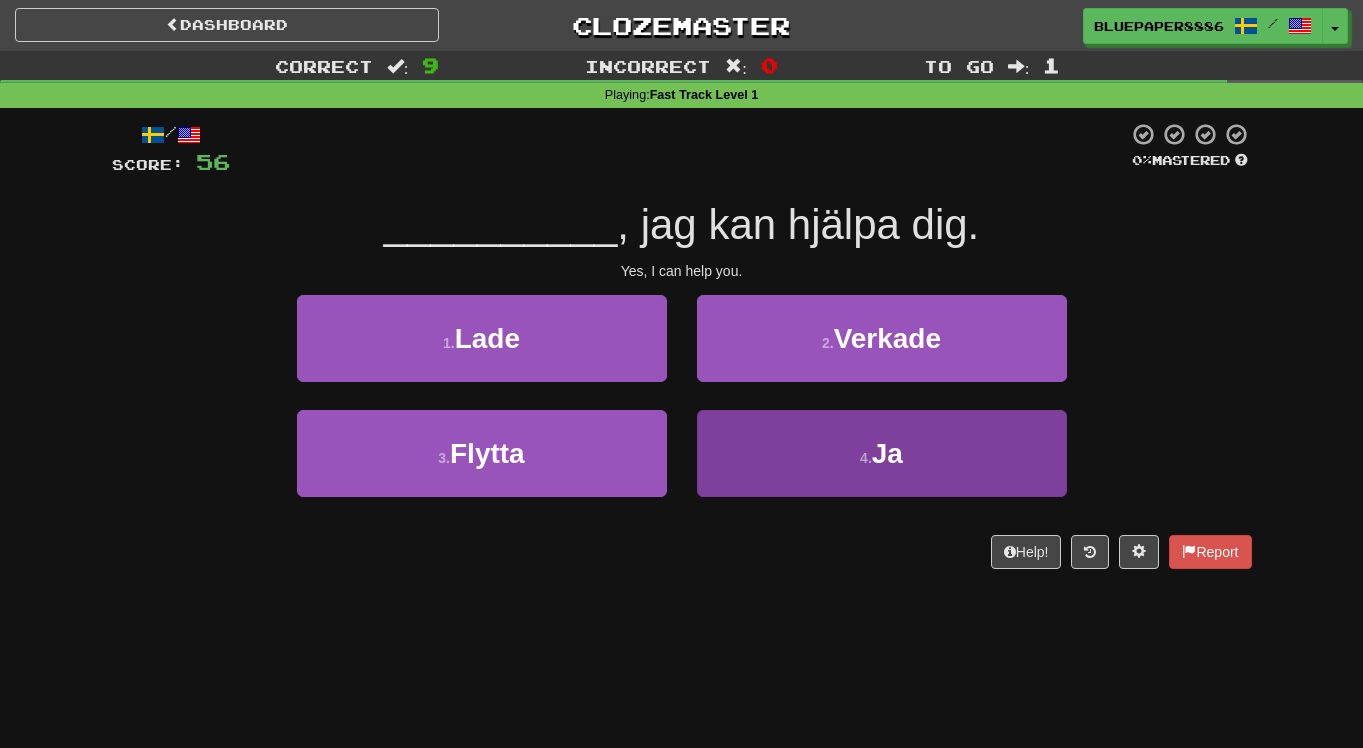 click on "4 .  Ja" at bounding box center (882, 453) 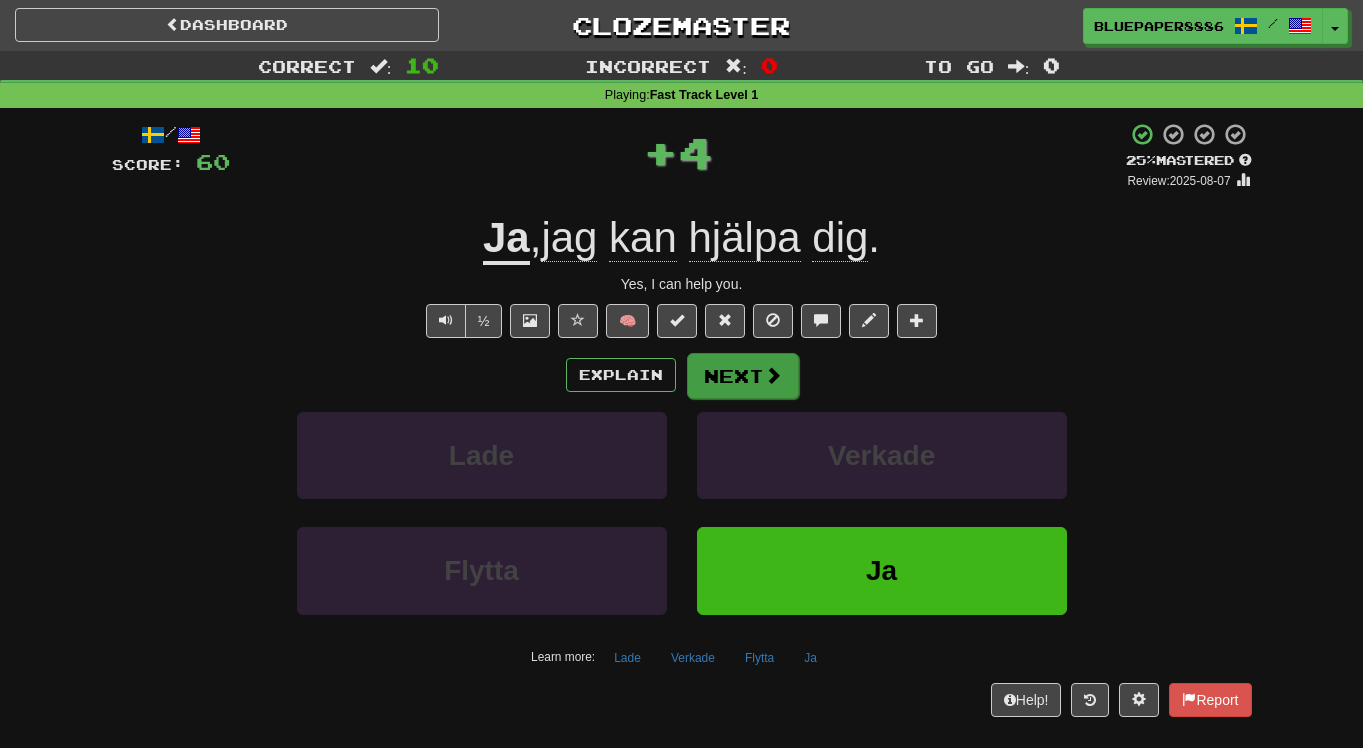 click on "Next" at bounding box center (743, 376) 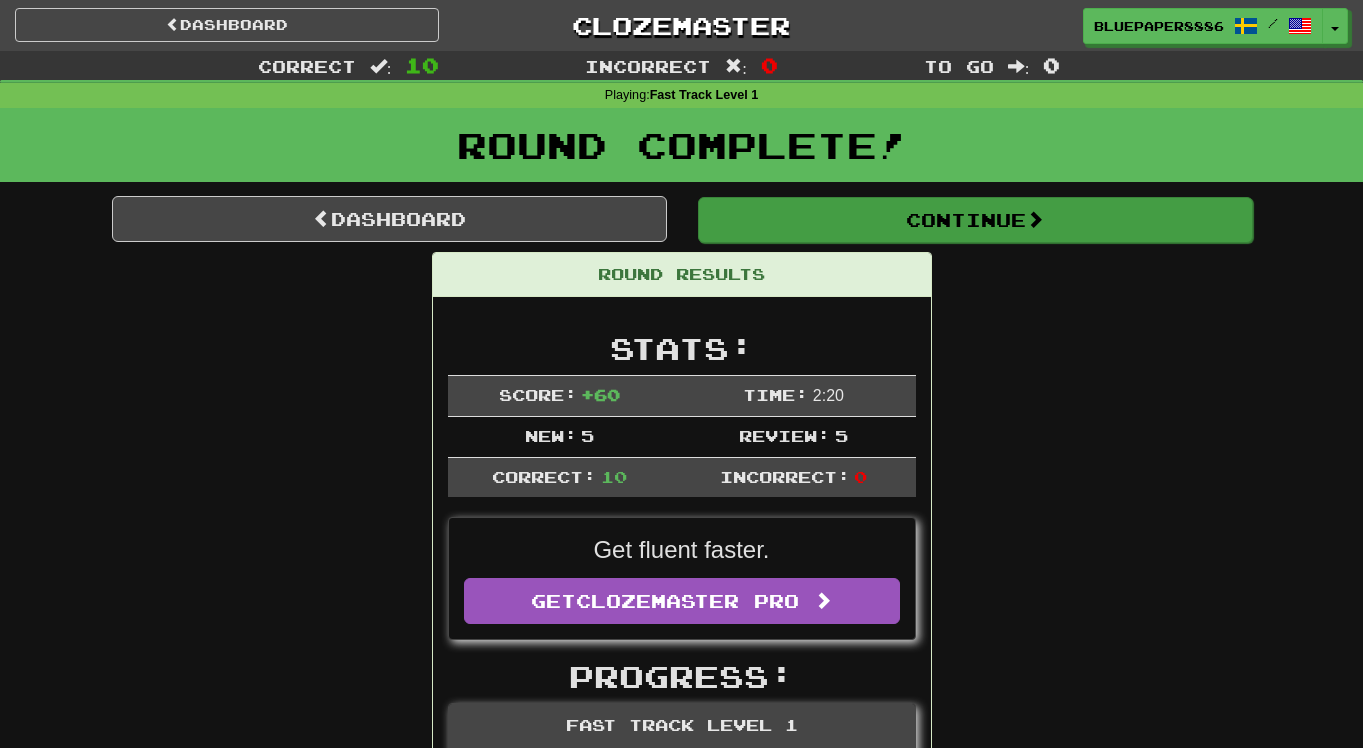 scroll, scrollTop: 0, scrollLeft: 0, axis: both 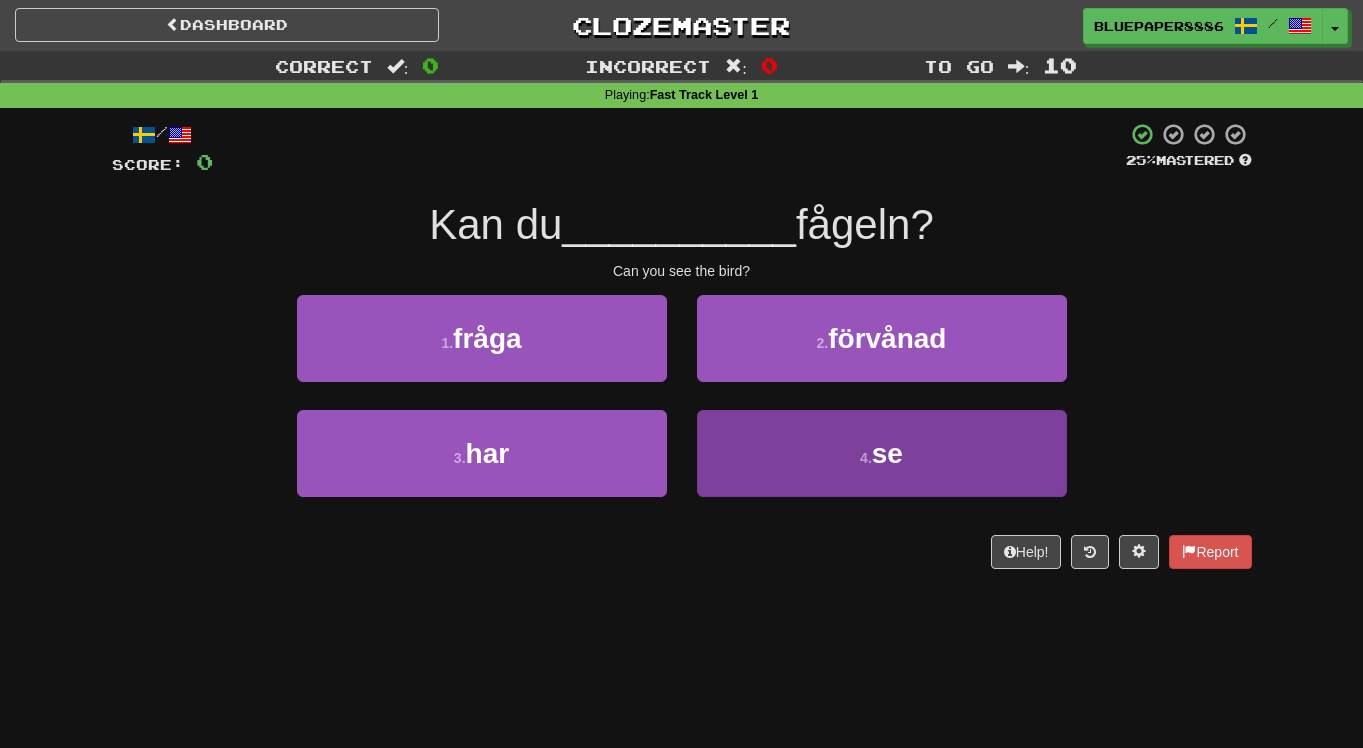 click on "4 .  se" at bounding box center [882, 453] 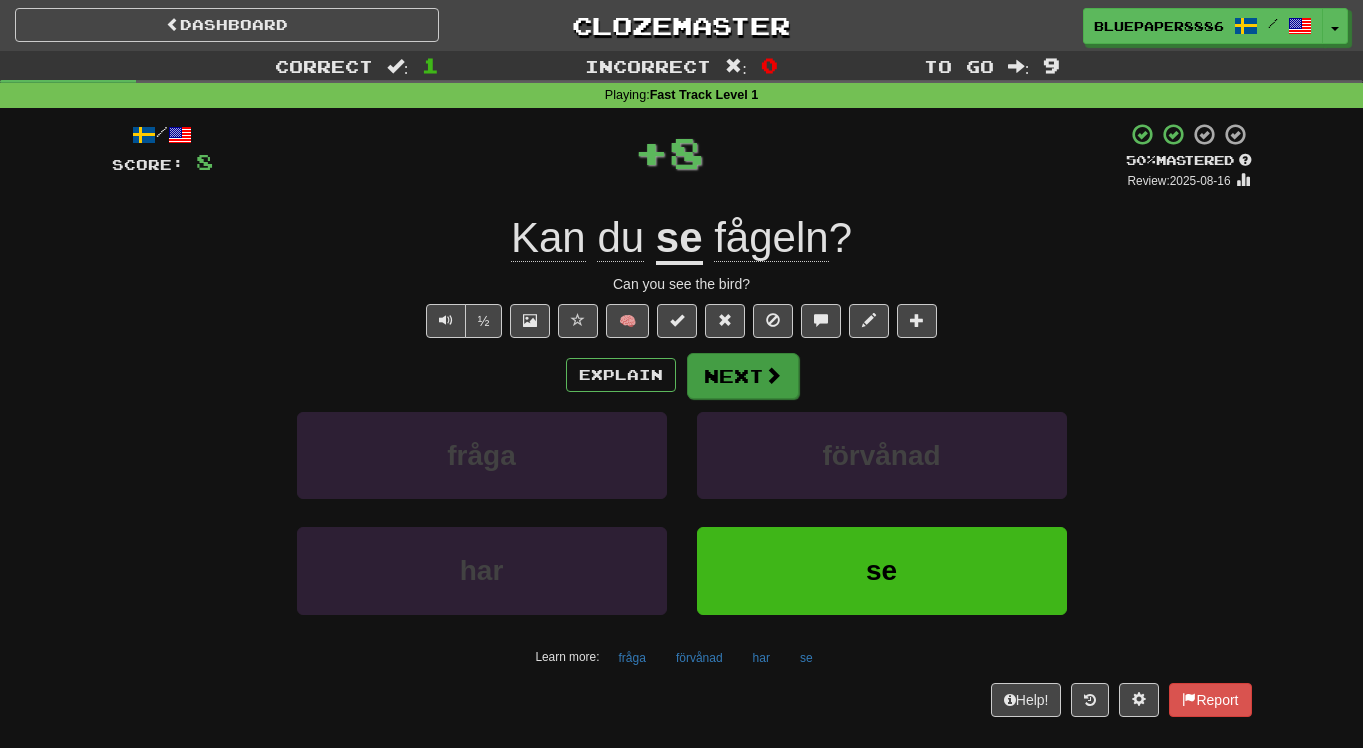 click on "Next" at bounding box center (743, 376) 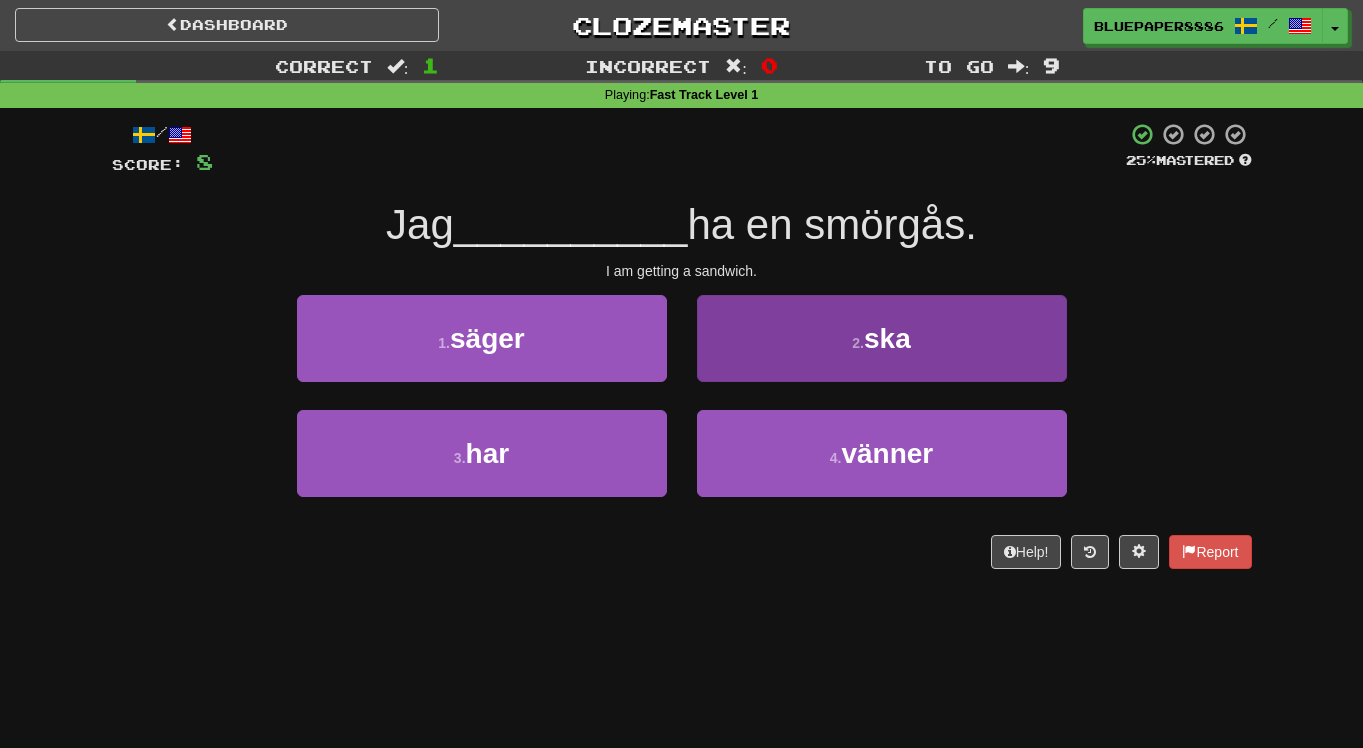 click on "2 .  ska" at bounding box center [882, 338] 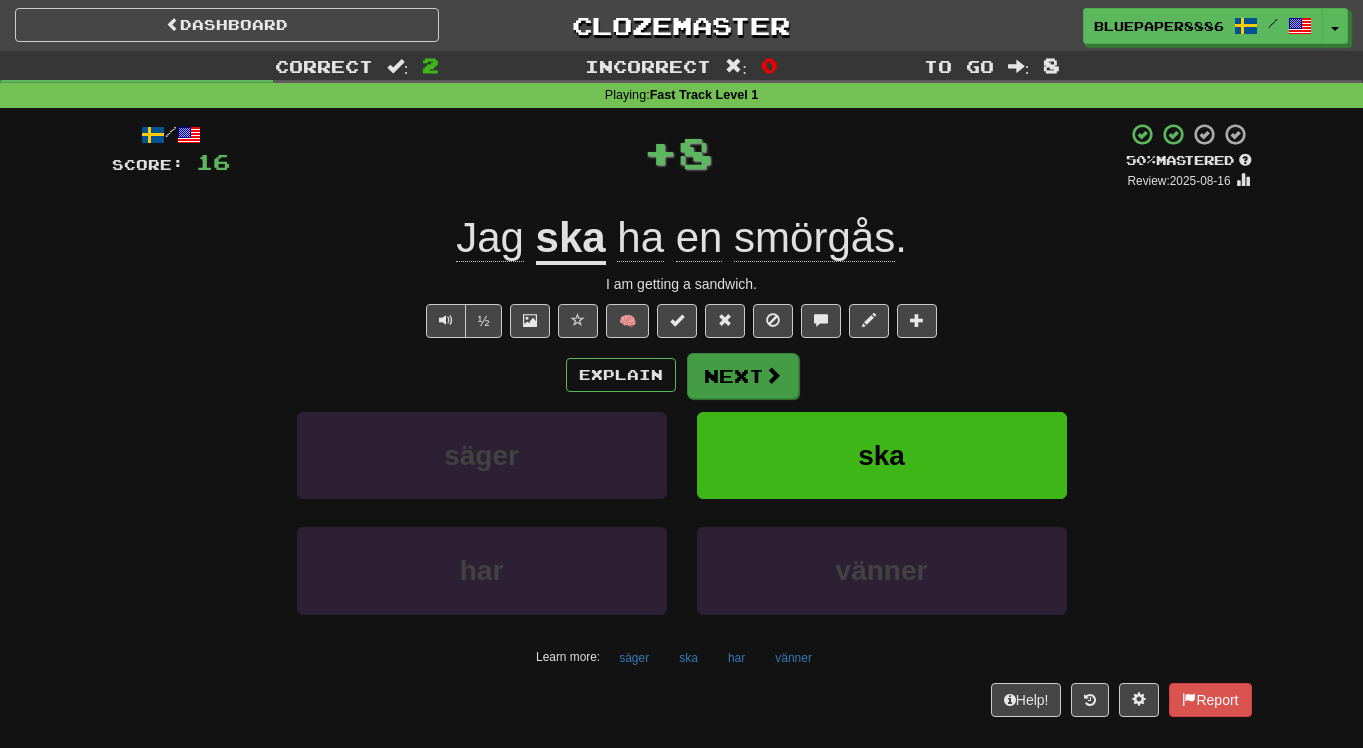 click on "Next" at bounding box center [743, 376] 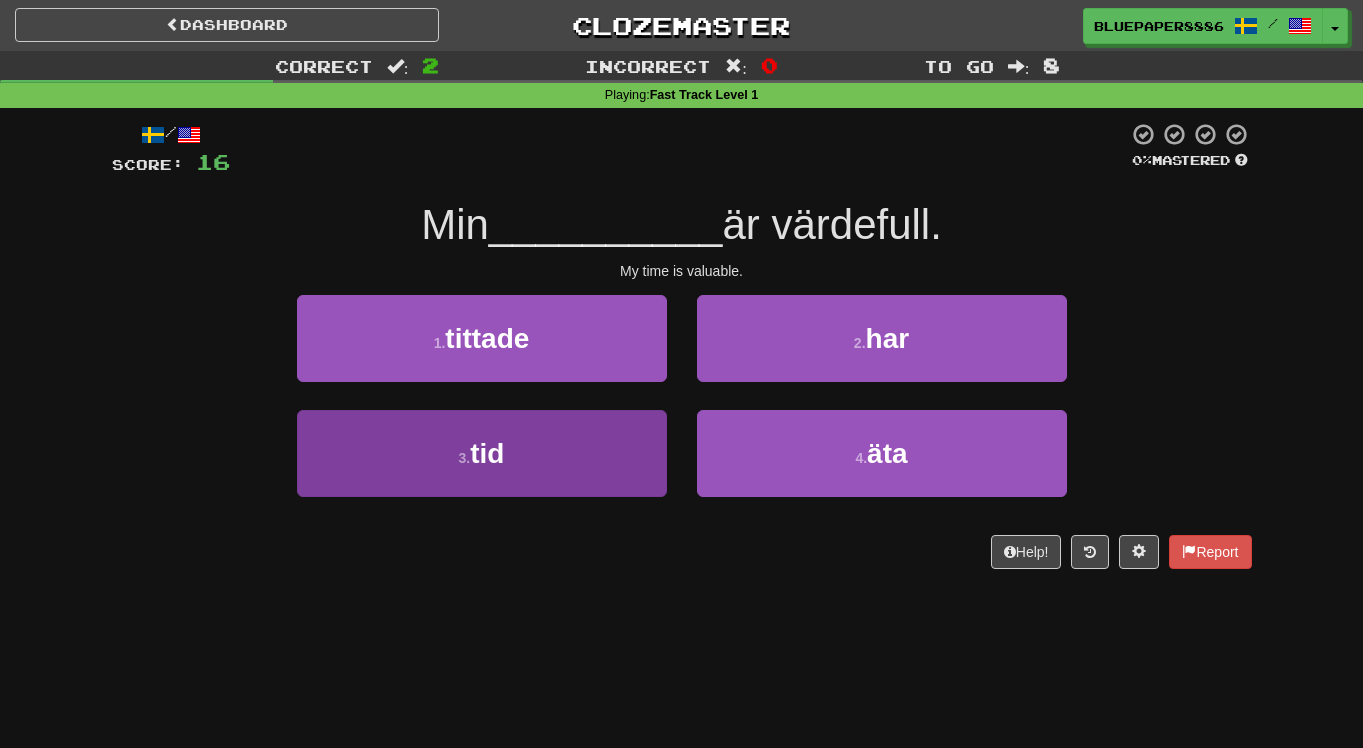 click on "3 .  tid" at bounding box center [482, 453] 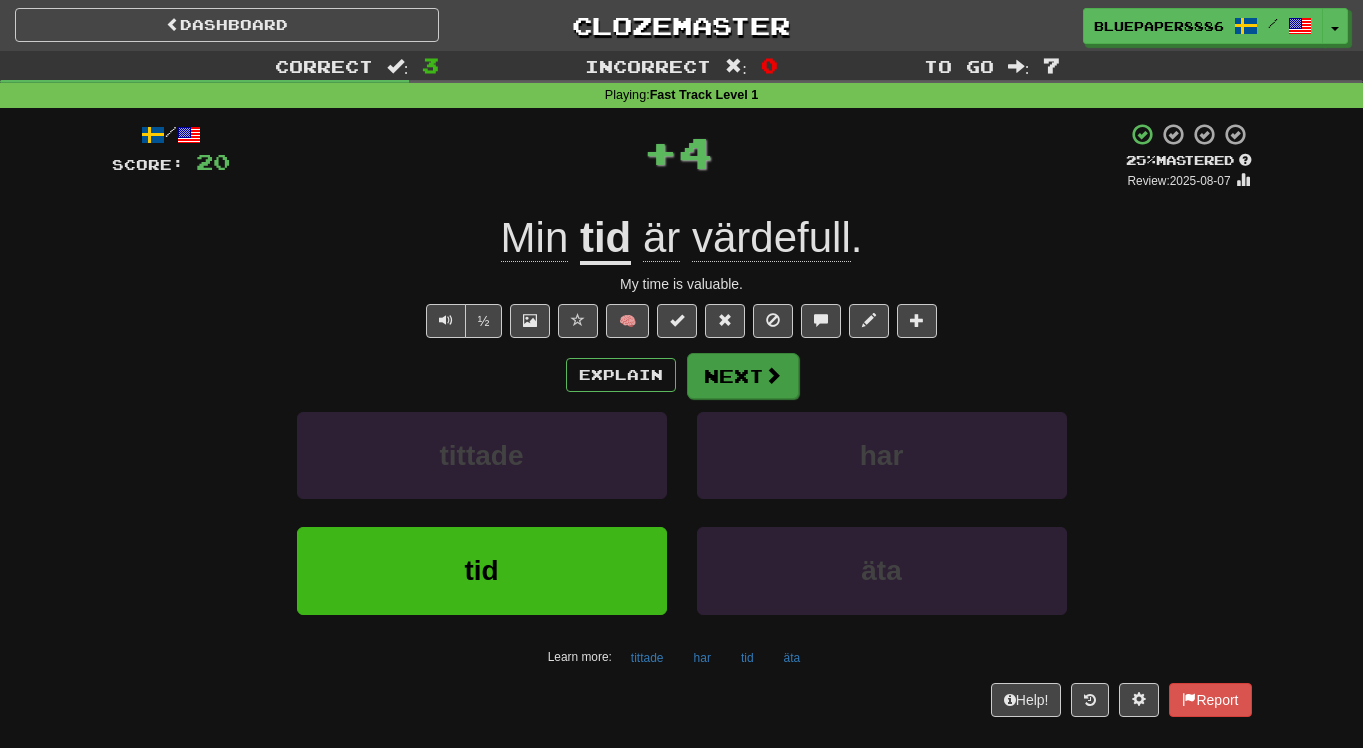 click at bounding box center [773, 375] 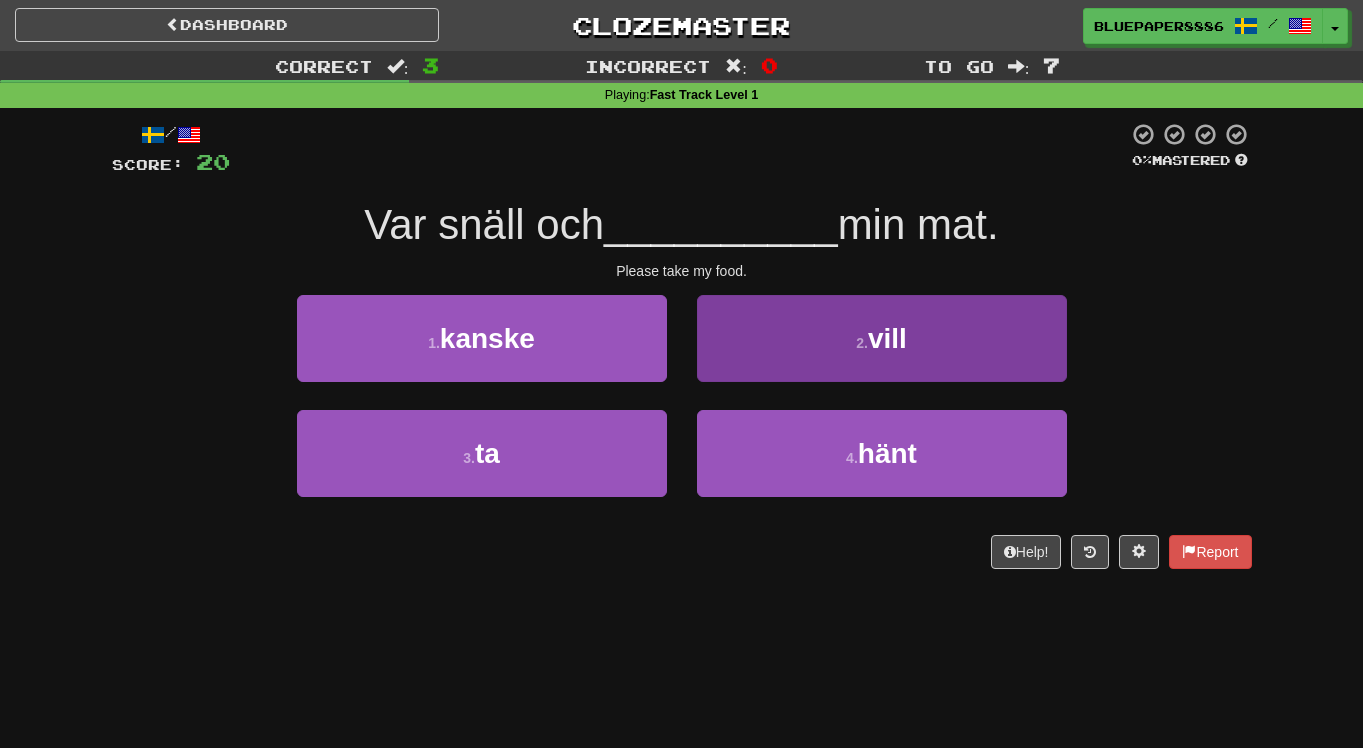 scroll, scrollTop: 0, scrollLeft: 0, axis: both 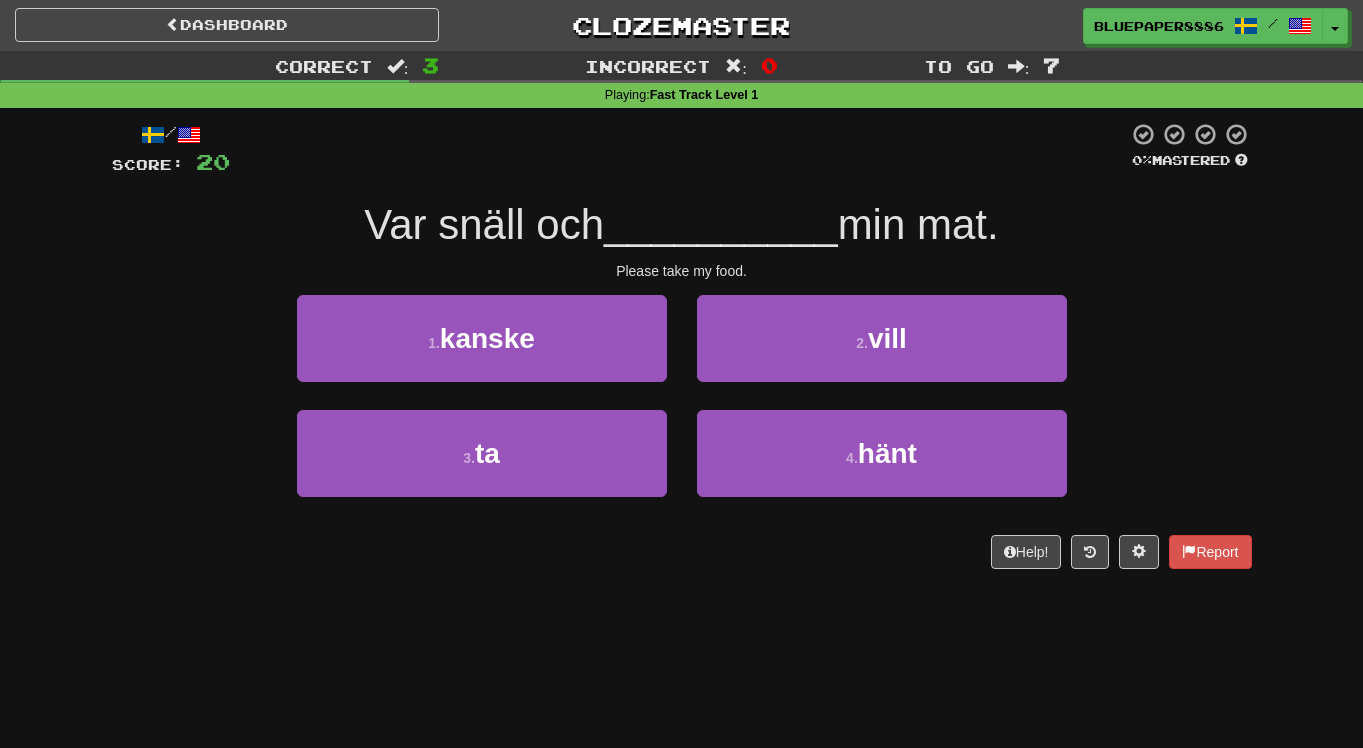 click on "Please take my food." at bounding box center [682, 271] 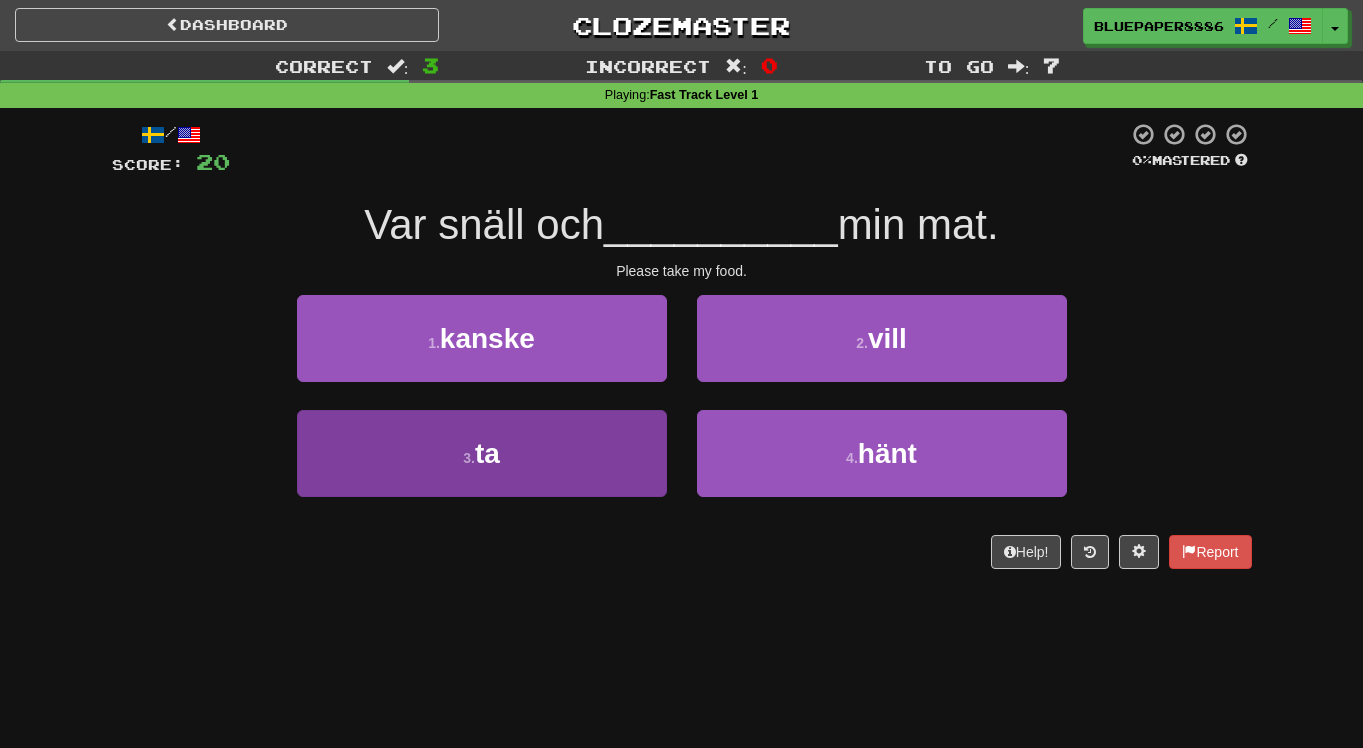 click on "3 .  ta" at bounding box center [482, 453] 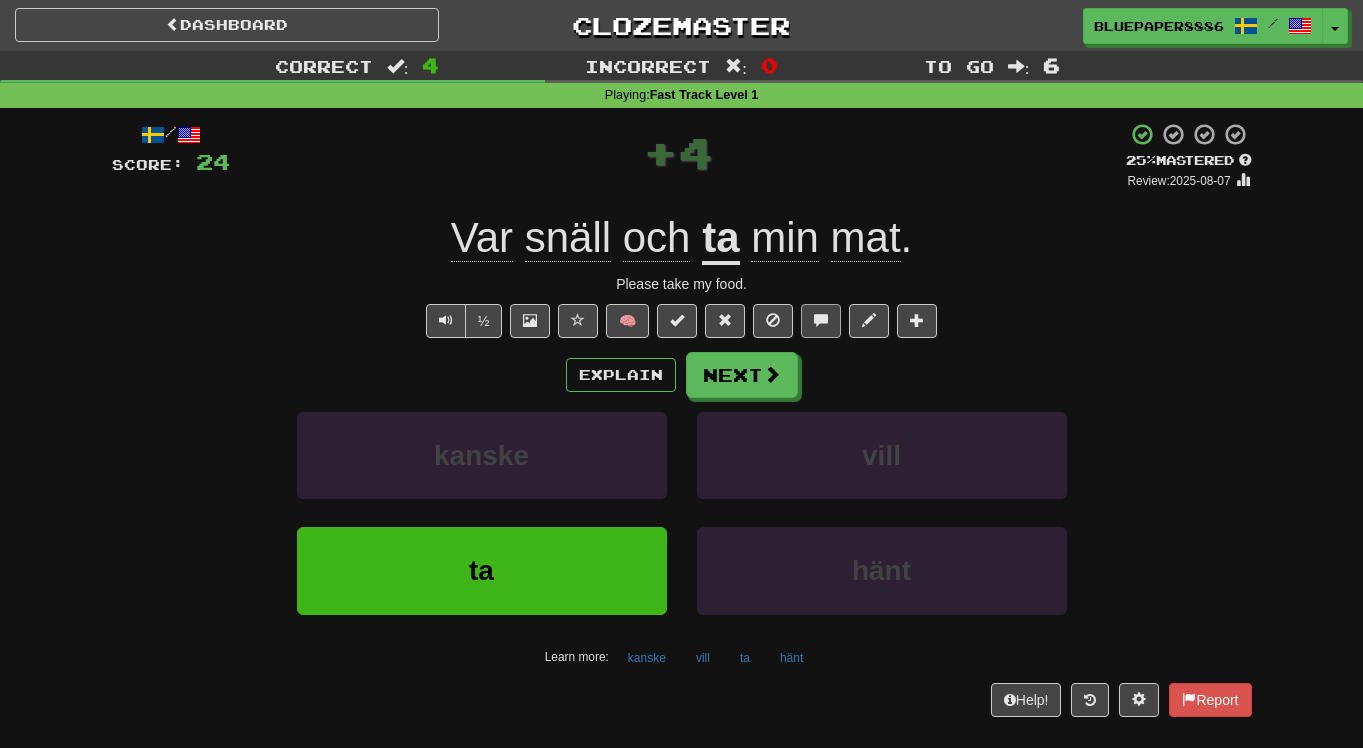 click at bounding box center [821, 321] 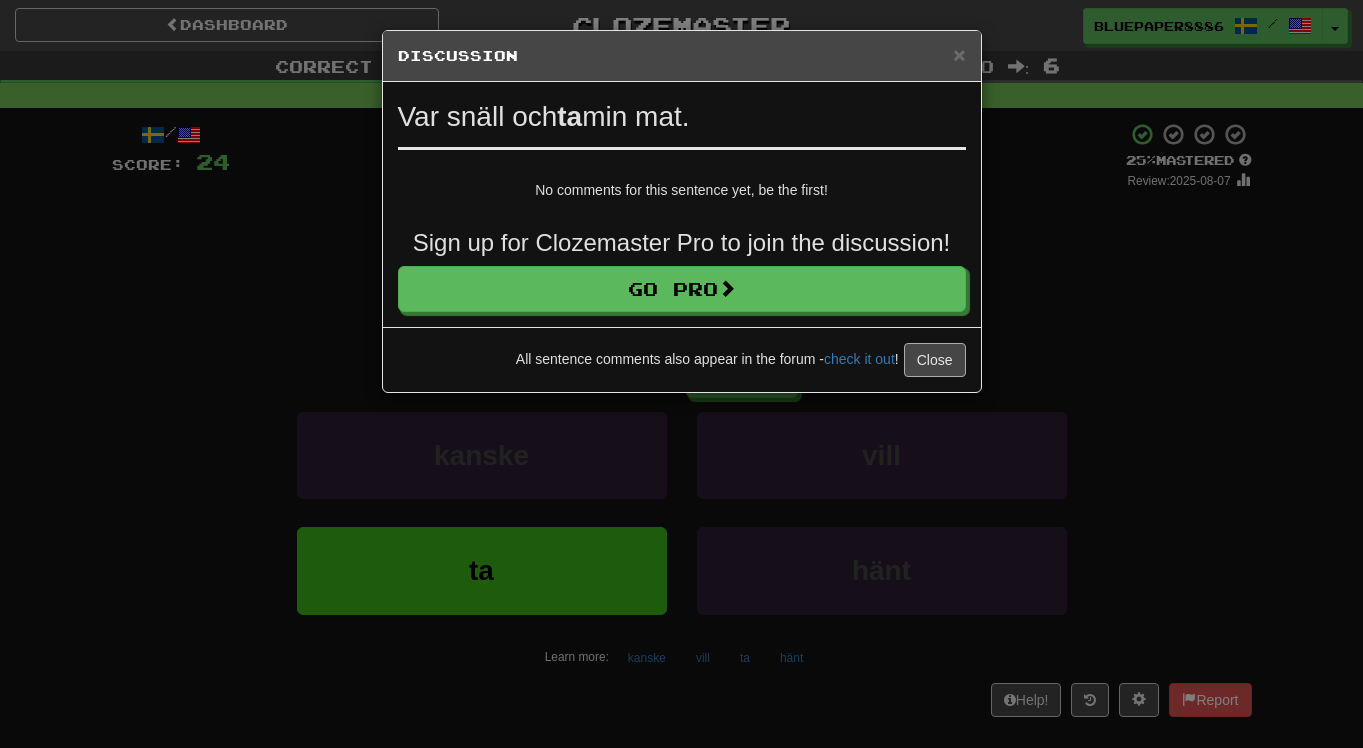 click on "Close" at bounding box center (935, 360) 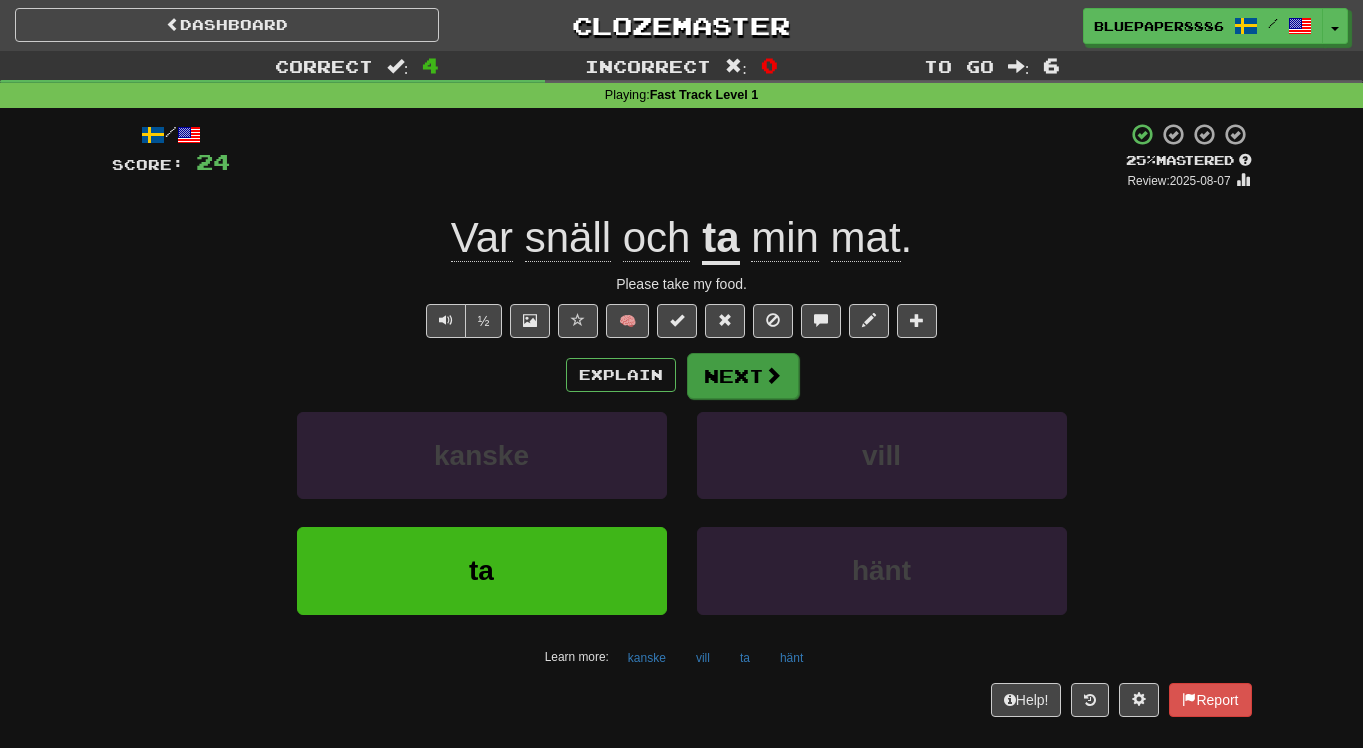 click on "Next" at bounding box center [743, 376] 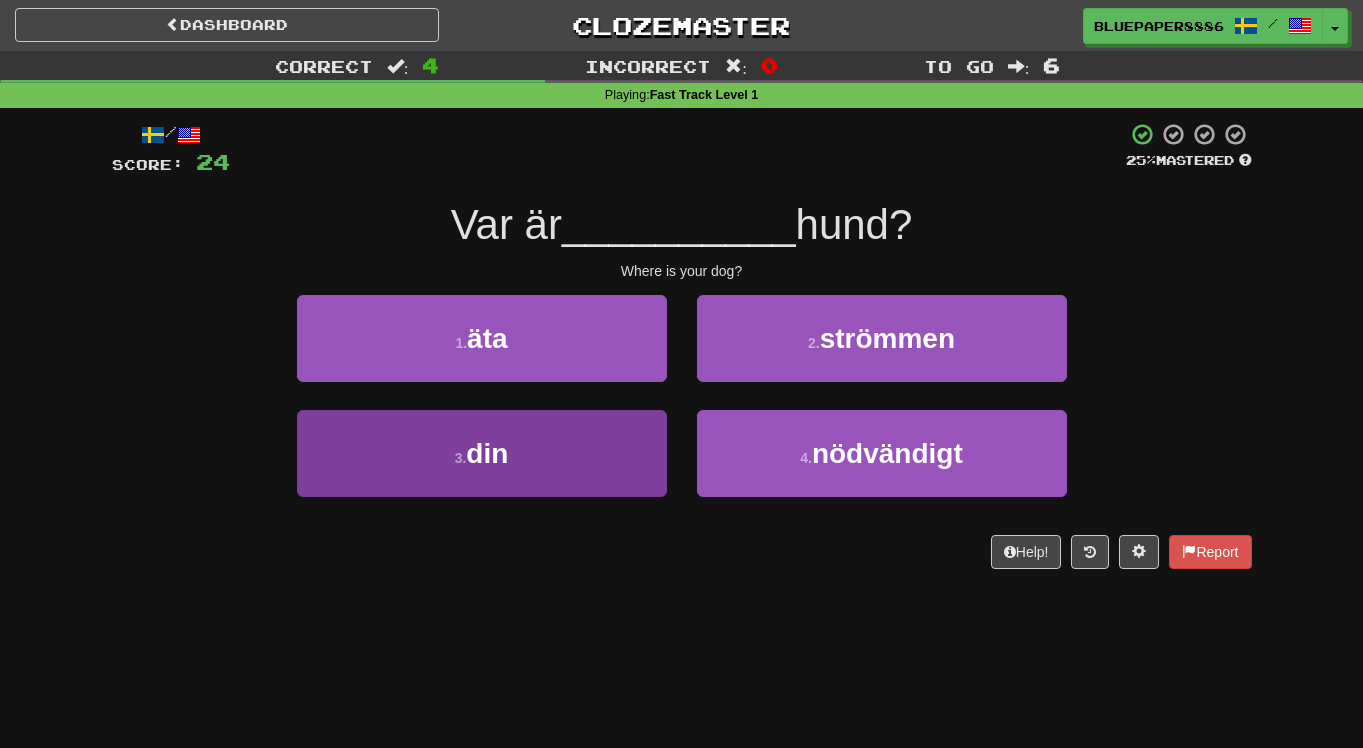 click on "3 .  din" at bounding box center [482, 453] 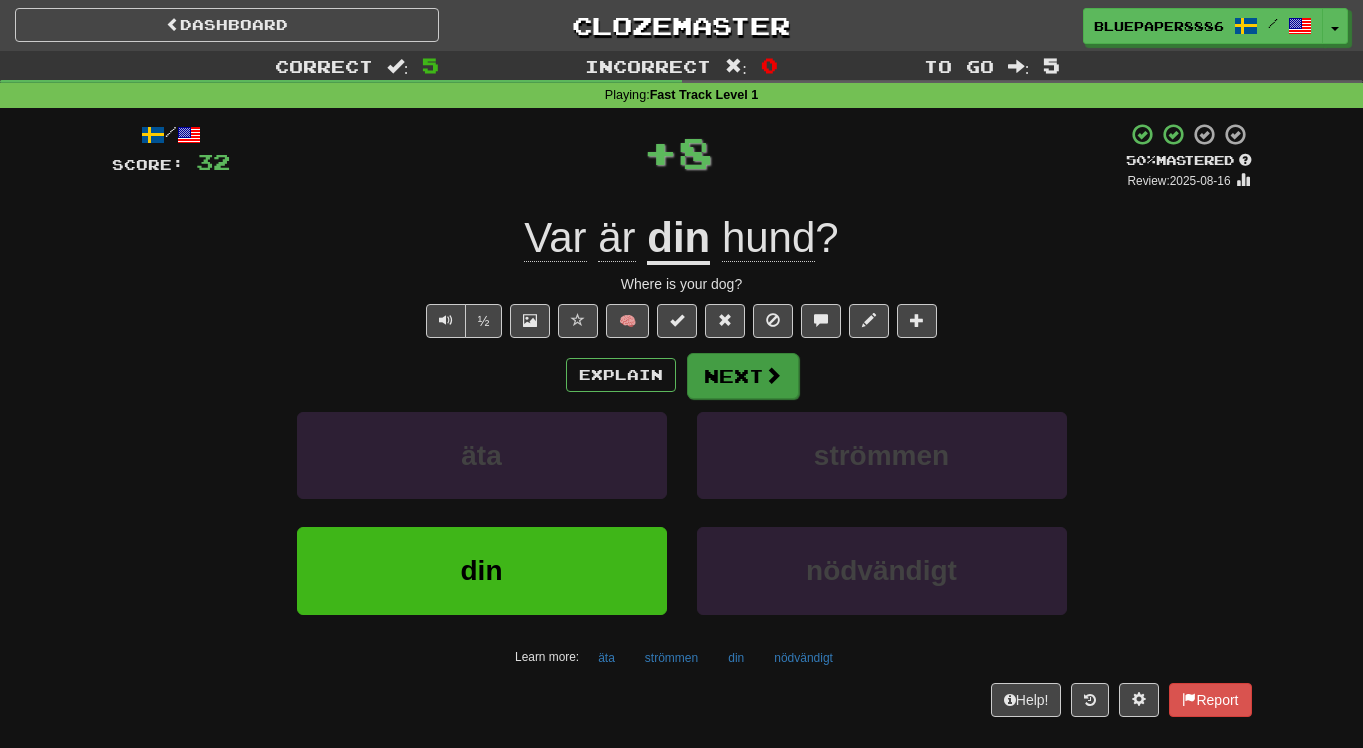 click on "Next" at bounding box center (743, 376) 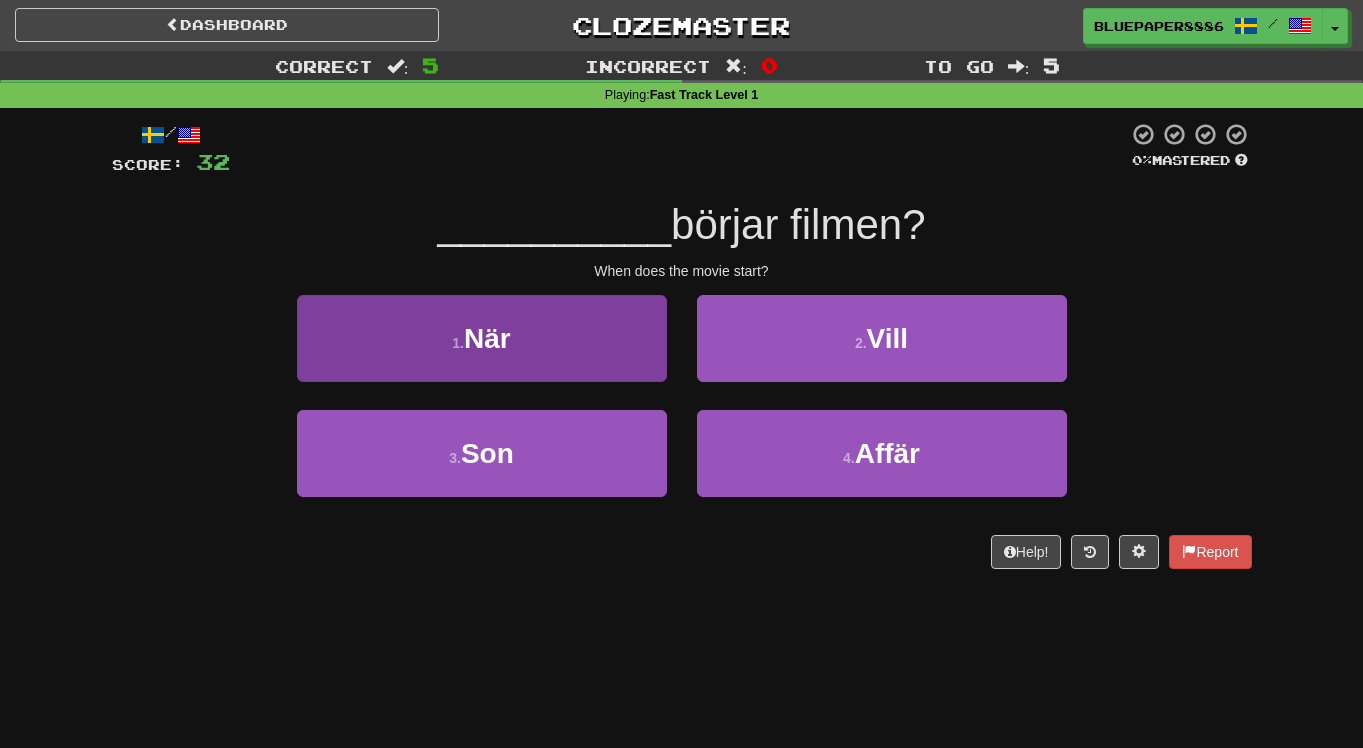 click on "1 .  När" at bounding box center (482, 338) 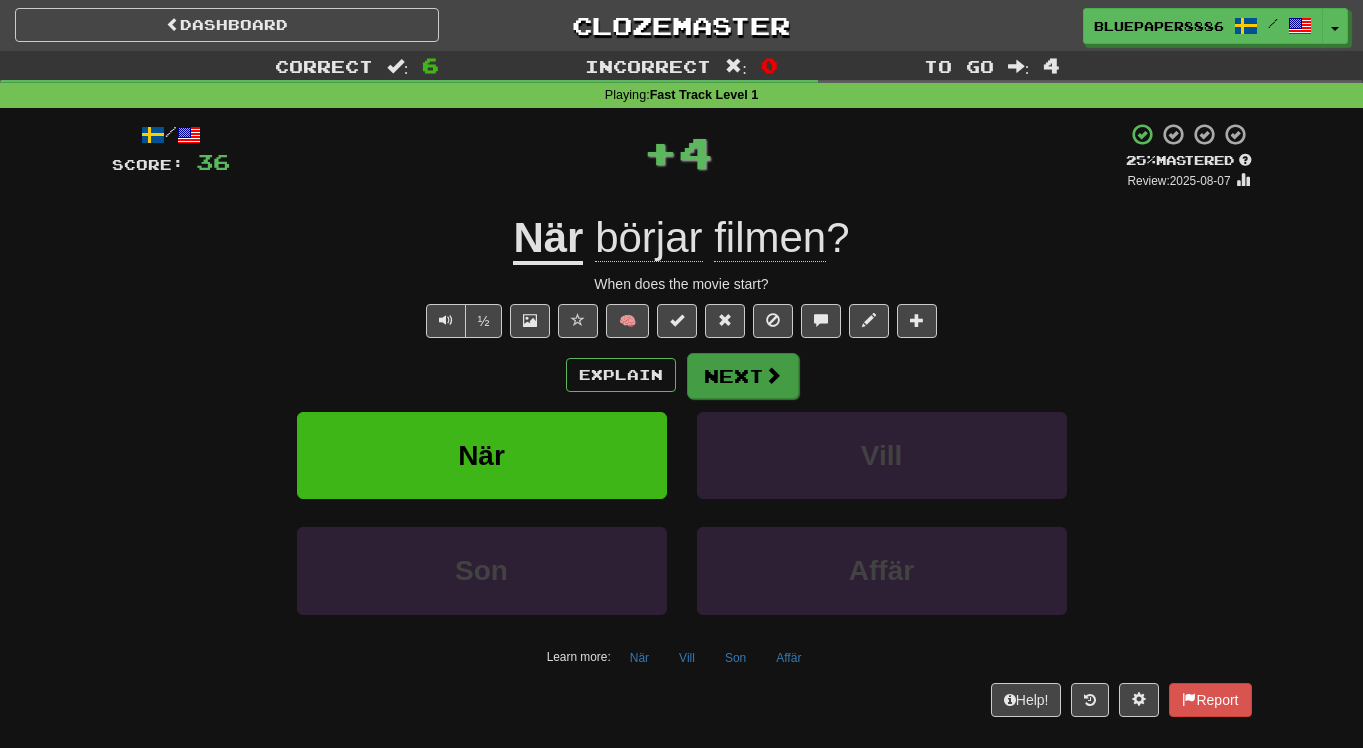 click on "Next" at bounding box center (743, 376) 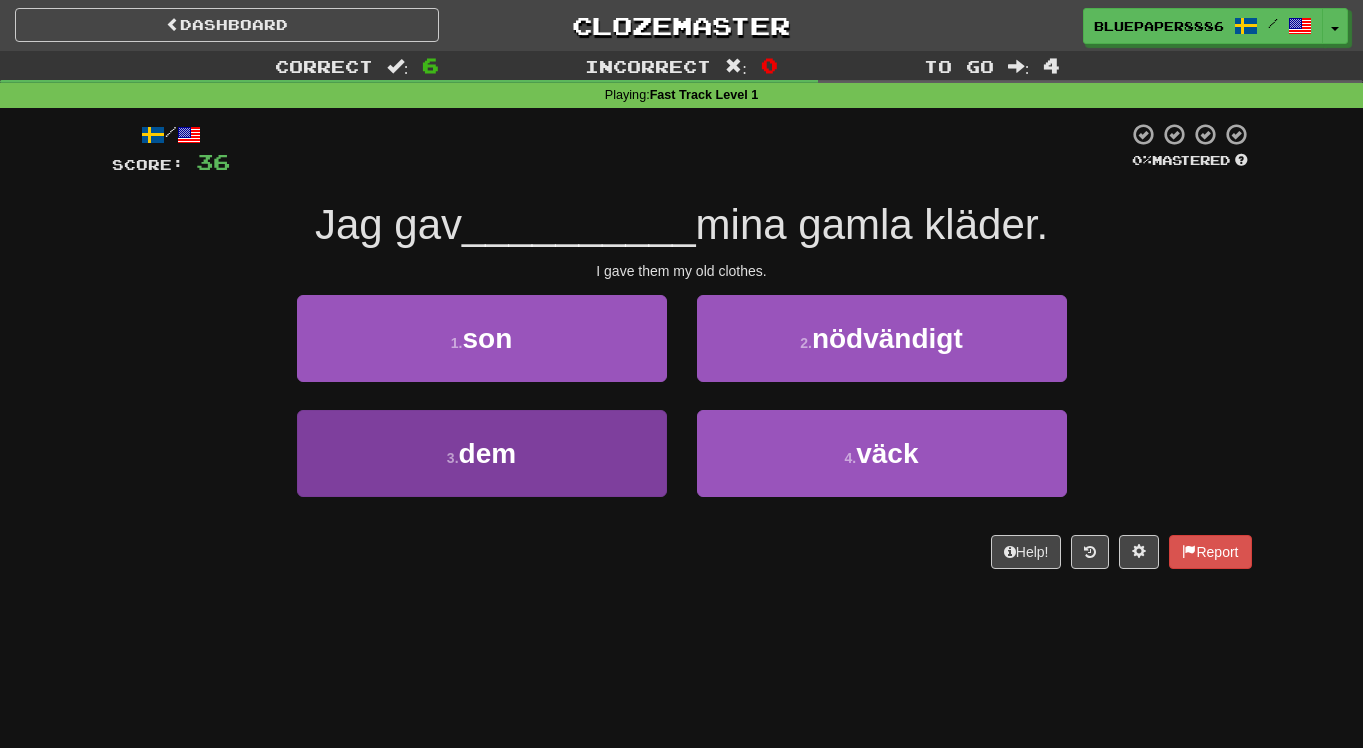 click on "3 .  dem" at bounding box center (482, 453) 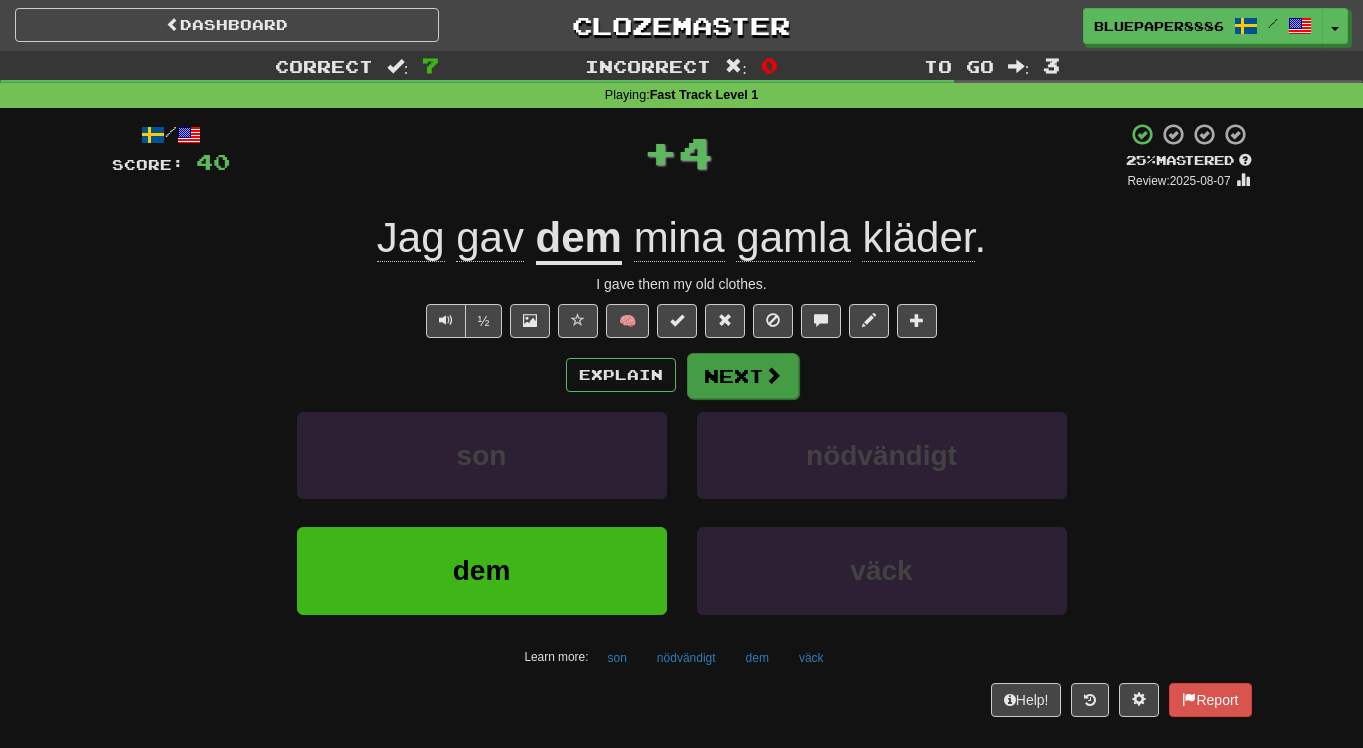 click on "Next" at bounding box center (743, 376) 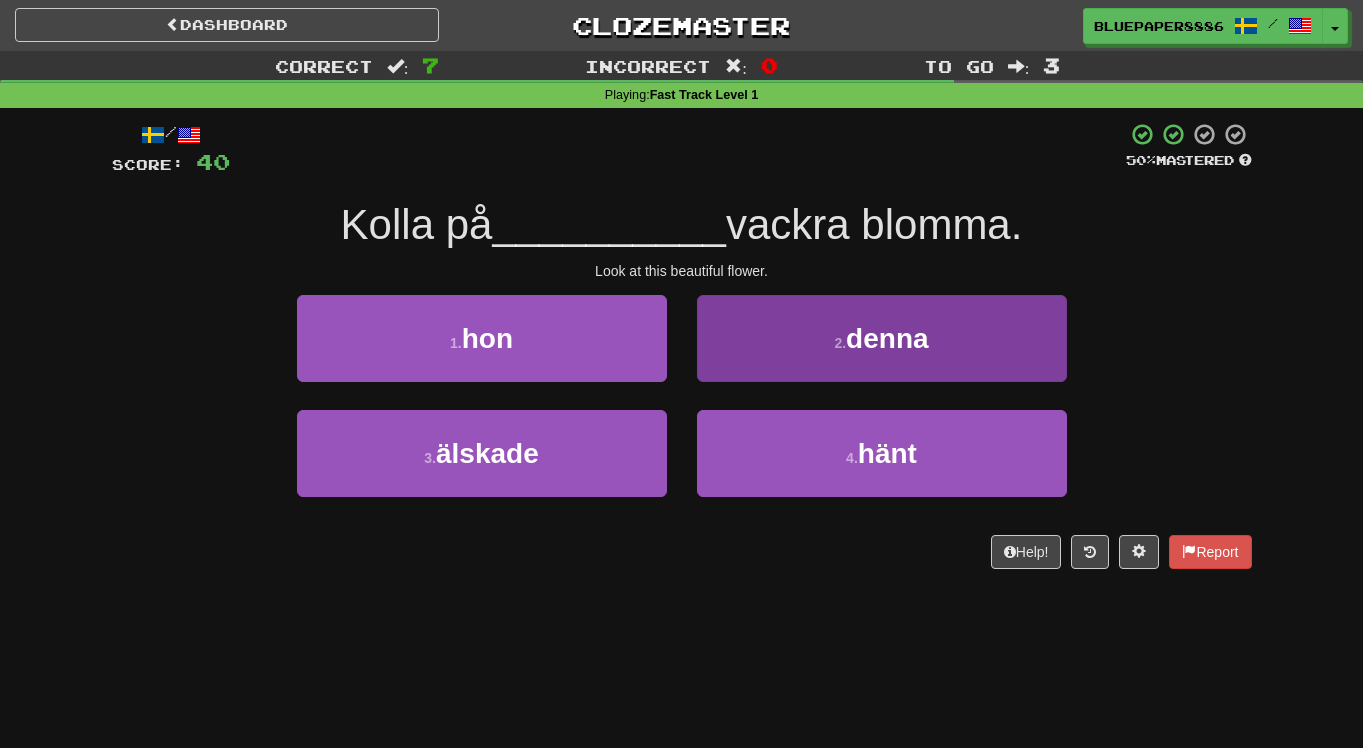 click on "2 .  denna" at bounding box center (882, 338) 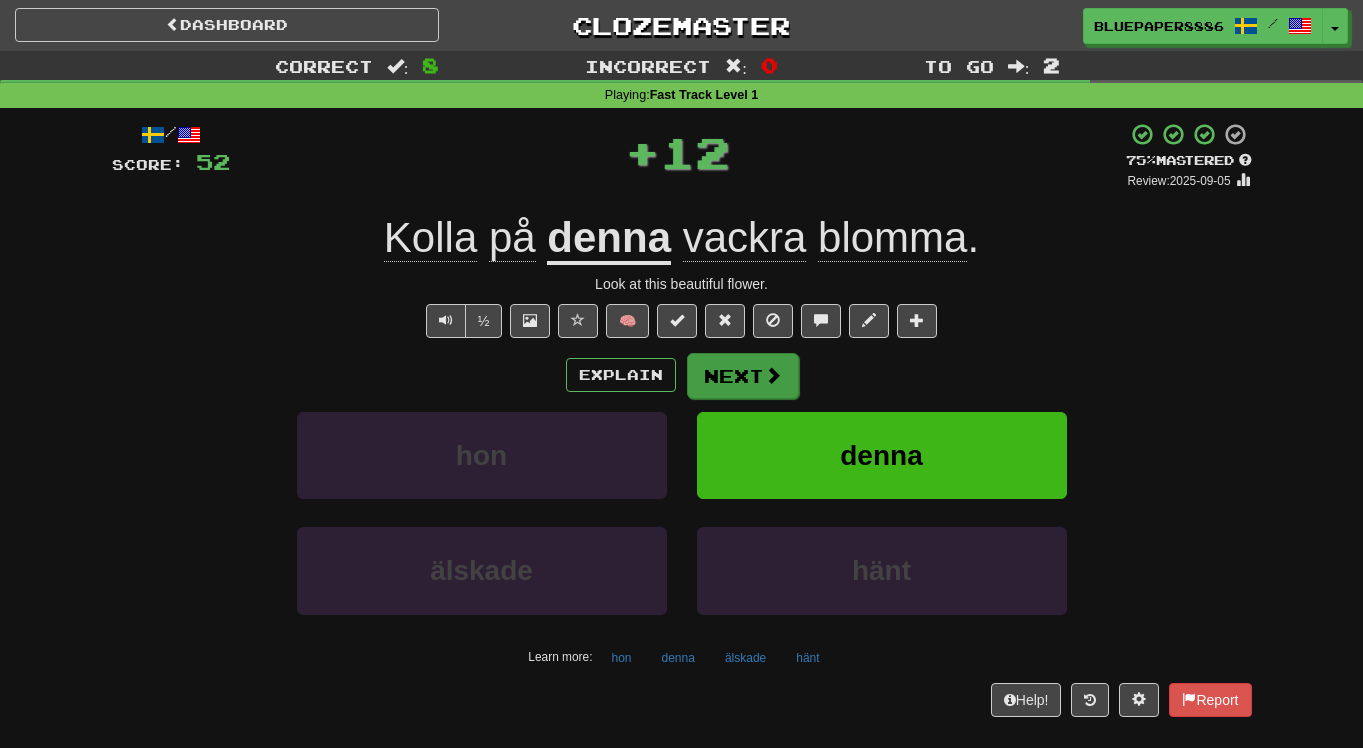 click at bounding box center [773, 375] 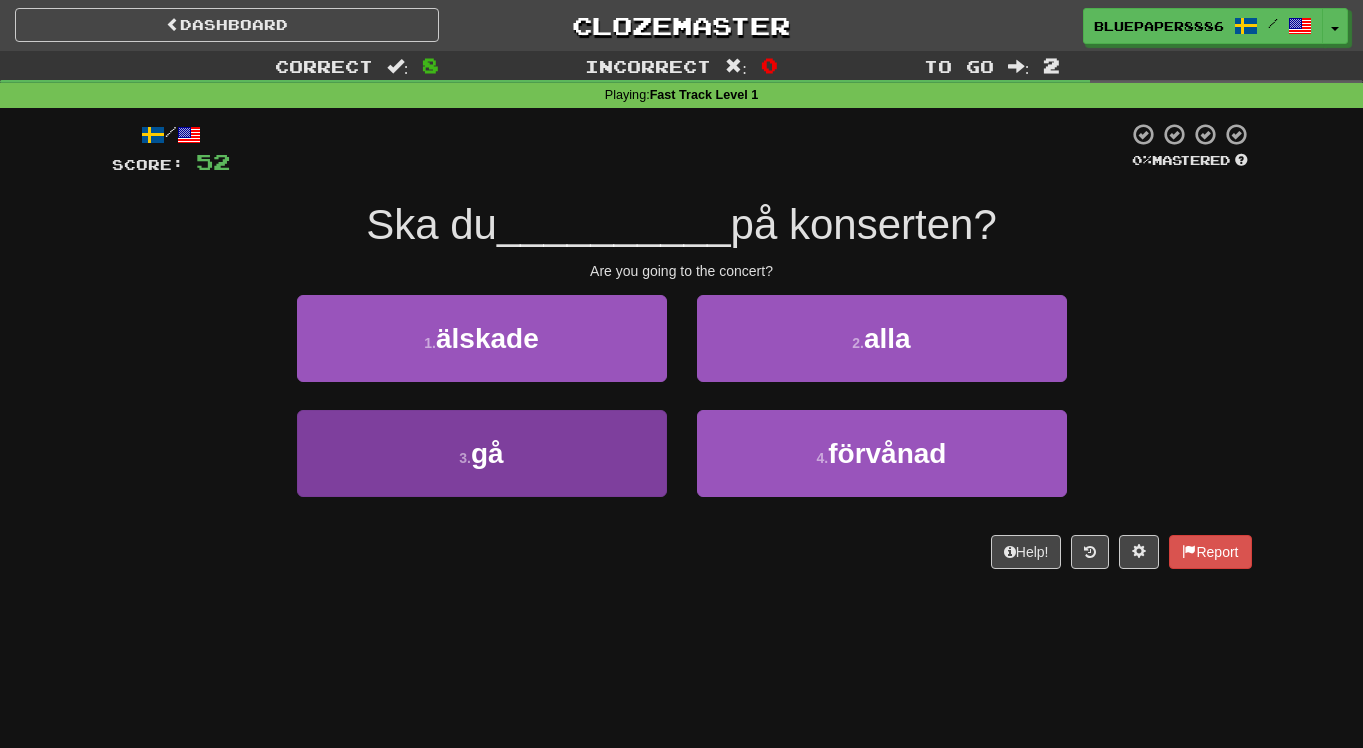 click on "3 .  gå" at bounding box center (482, 453) 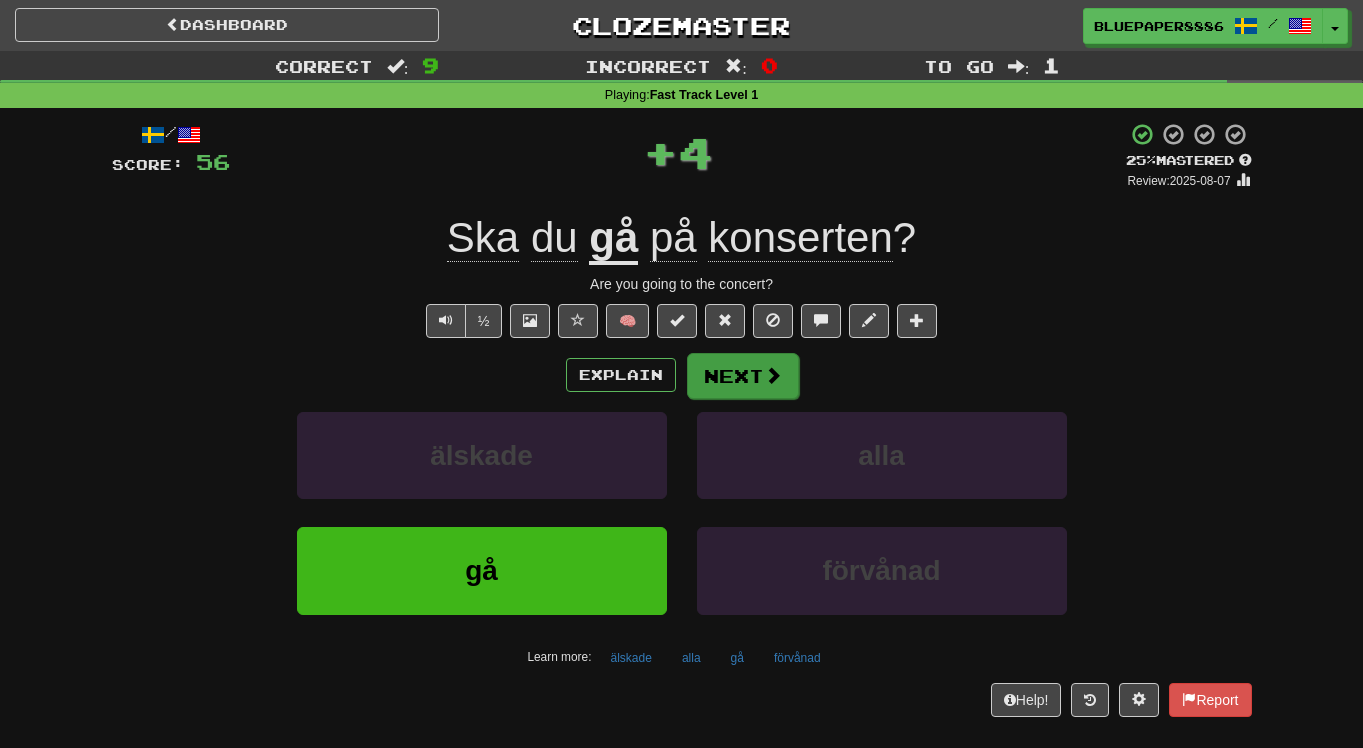 click on "Next" at bounding box center (743, 376) 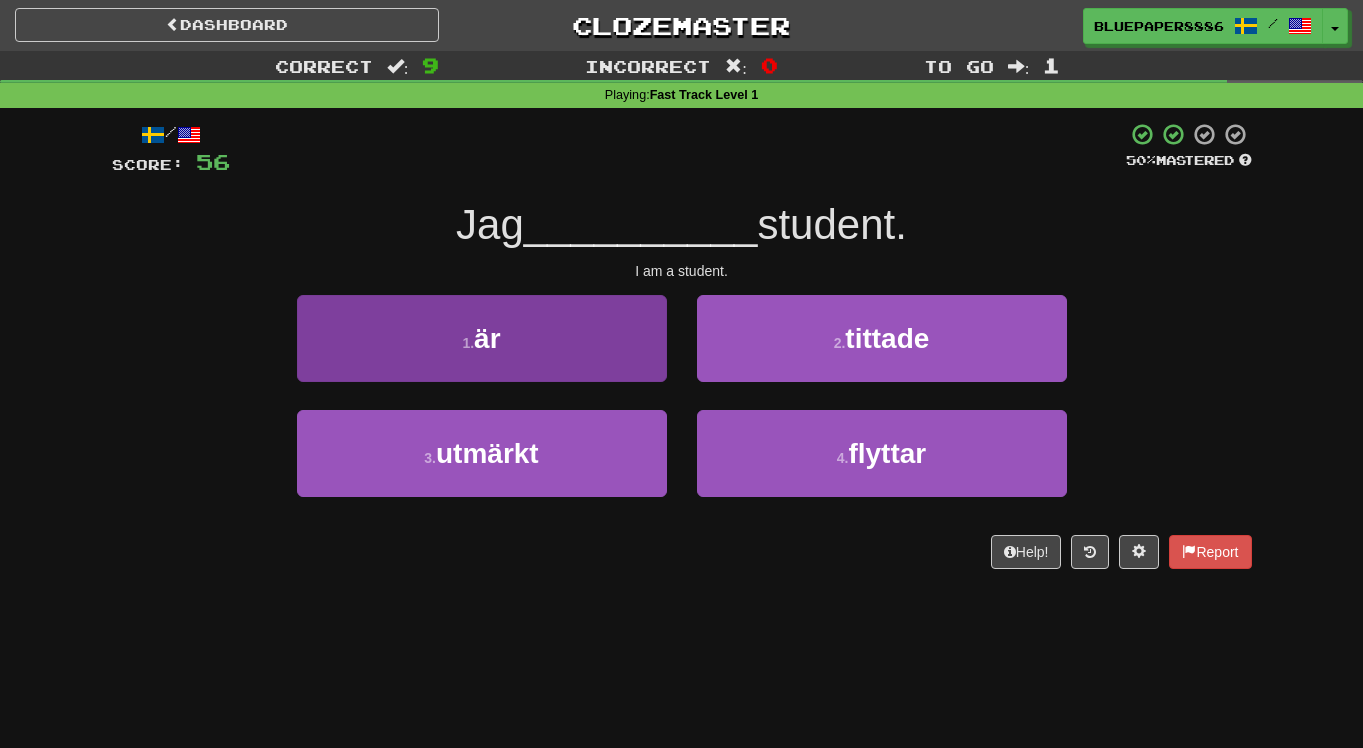 click on "1 .  är" at bounding box center [482, 338] 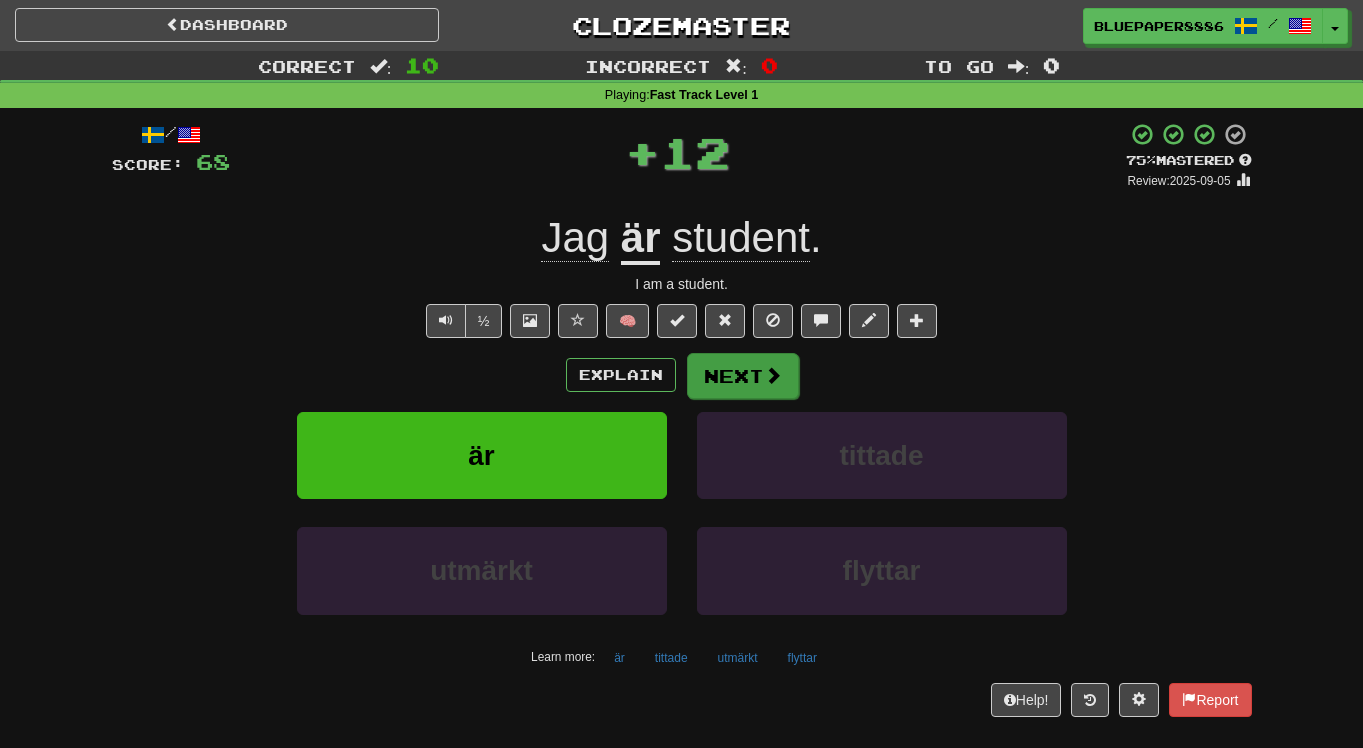 click on "Next" at bounding box center [743, 376] 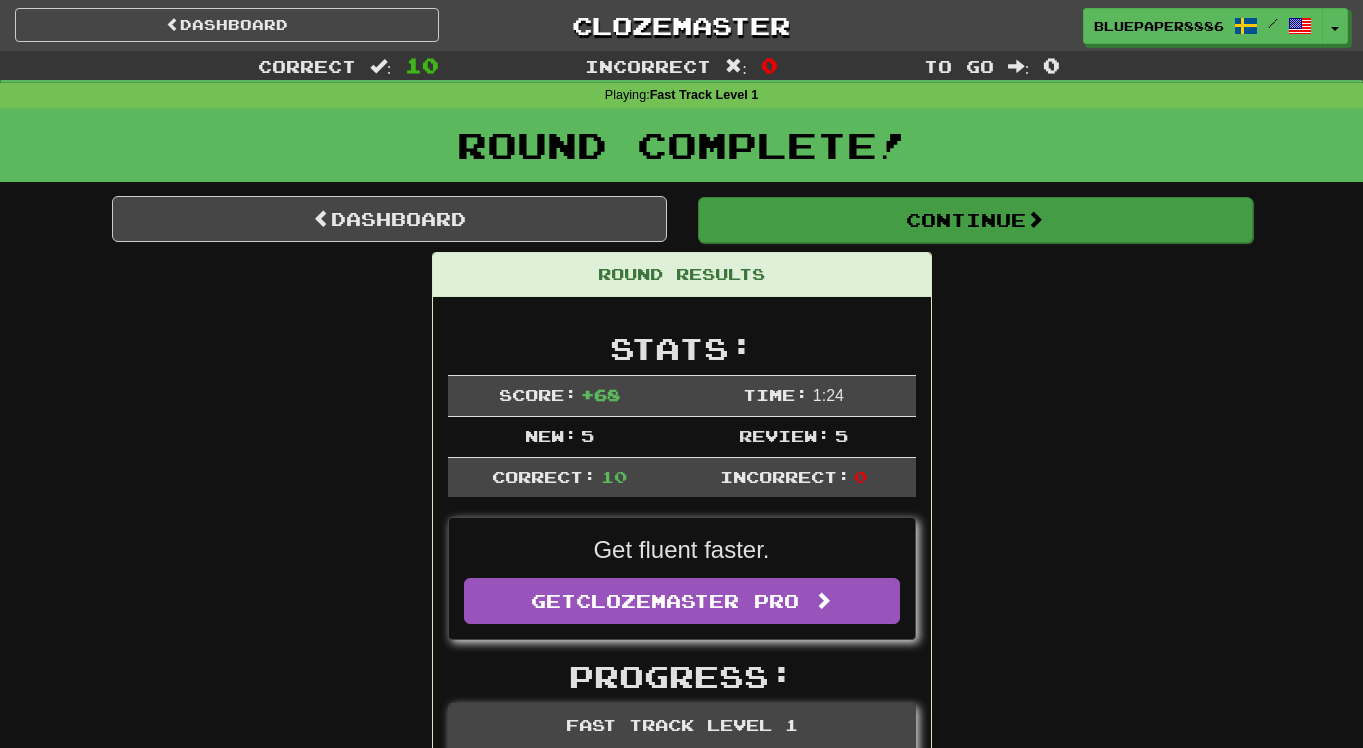 click on "Continue" at bounding box center (975, 220) 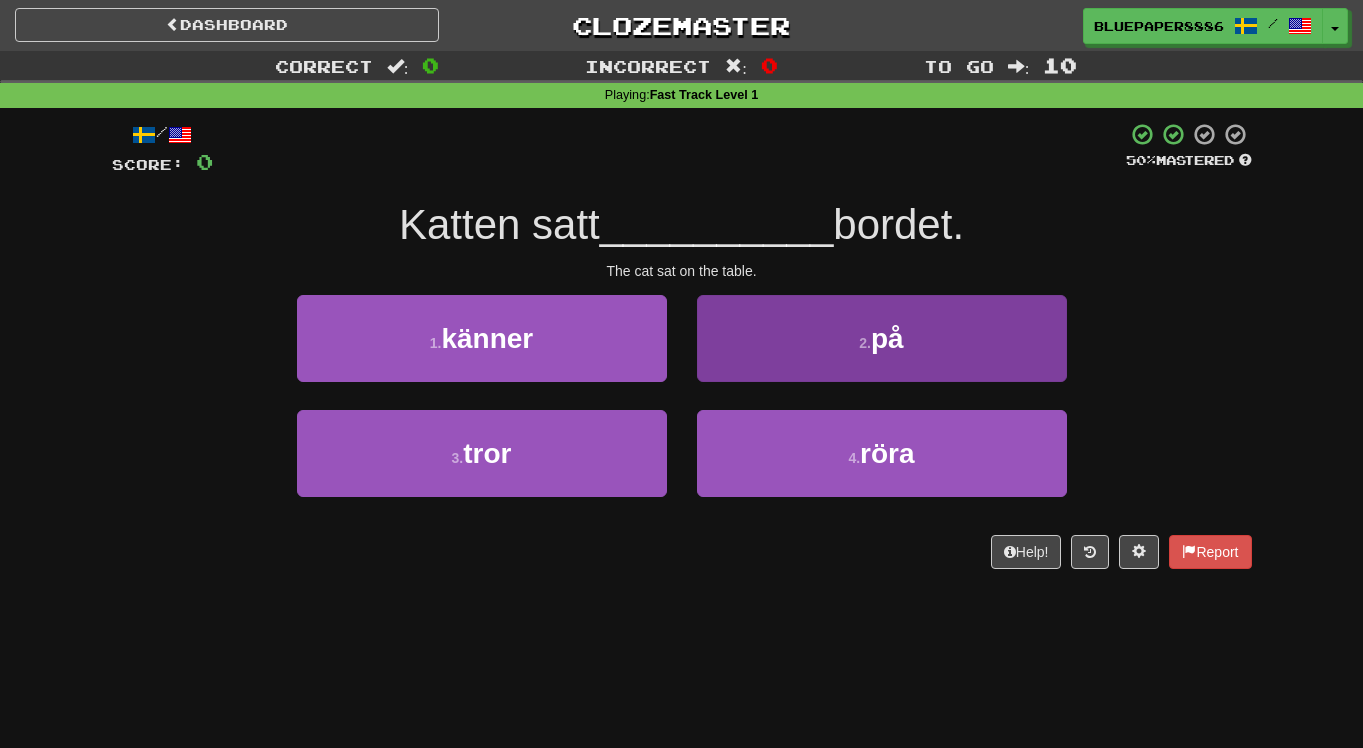 click on "2 .  på" at bounding box center (882, 338) 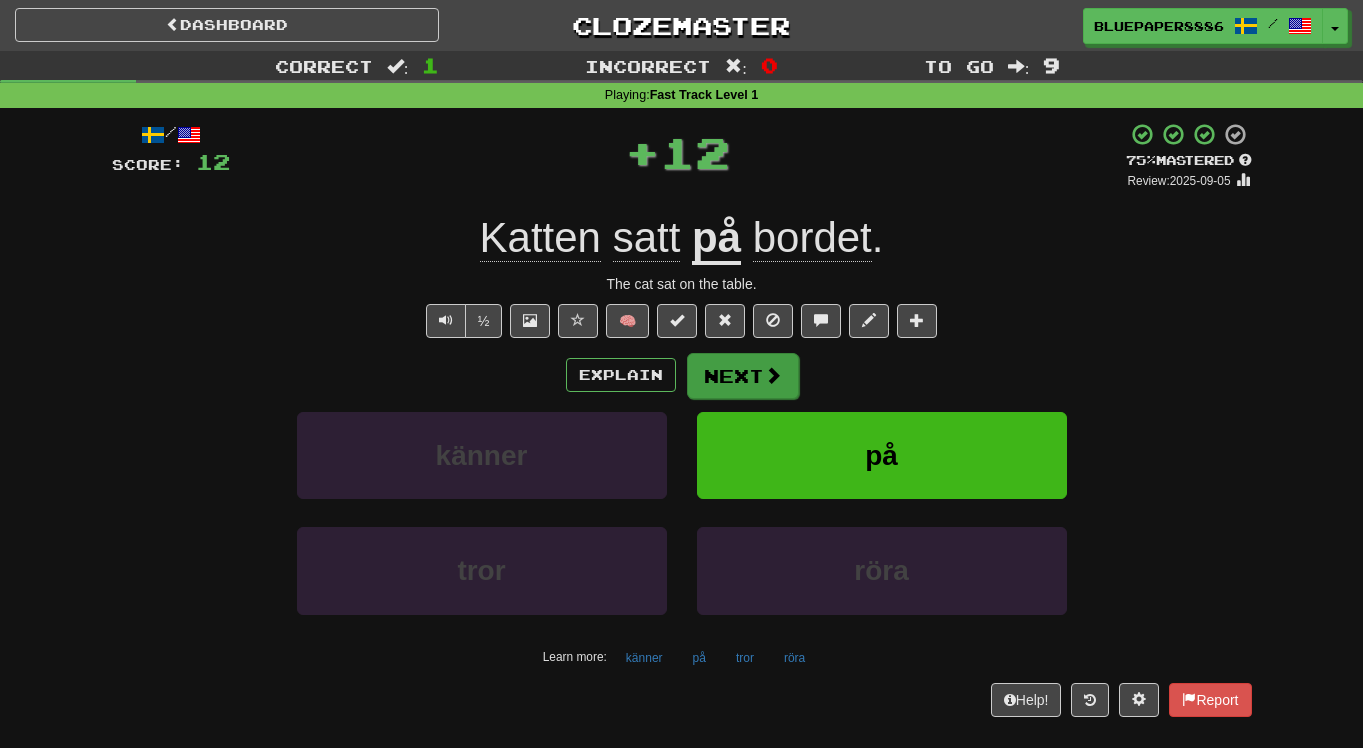 click on "Next" at bounding box center [743, 376] 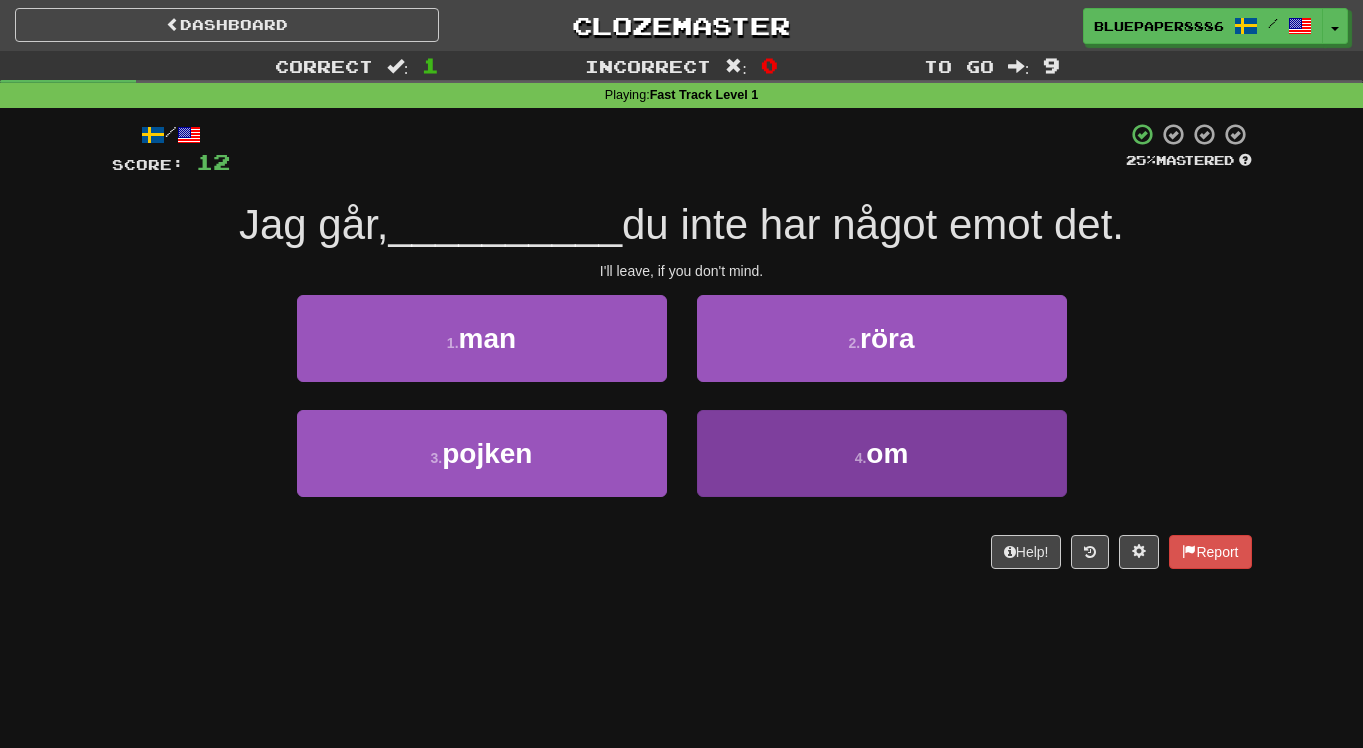 click on "4 .  om" at bounding box center [882, 453] 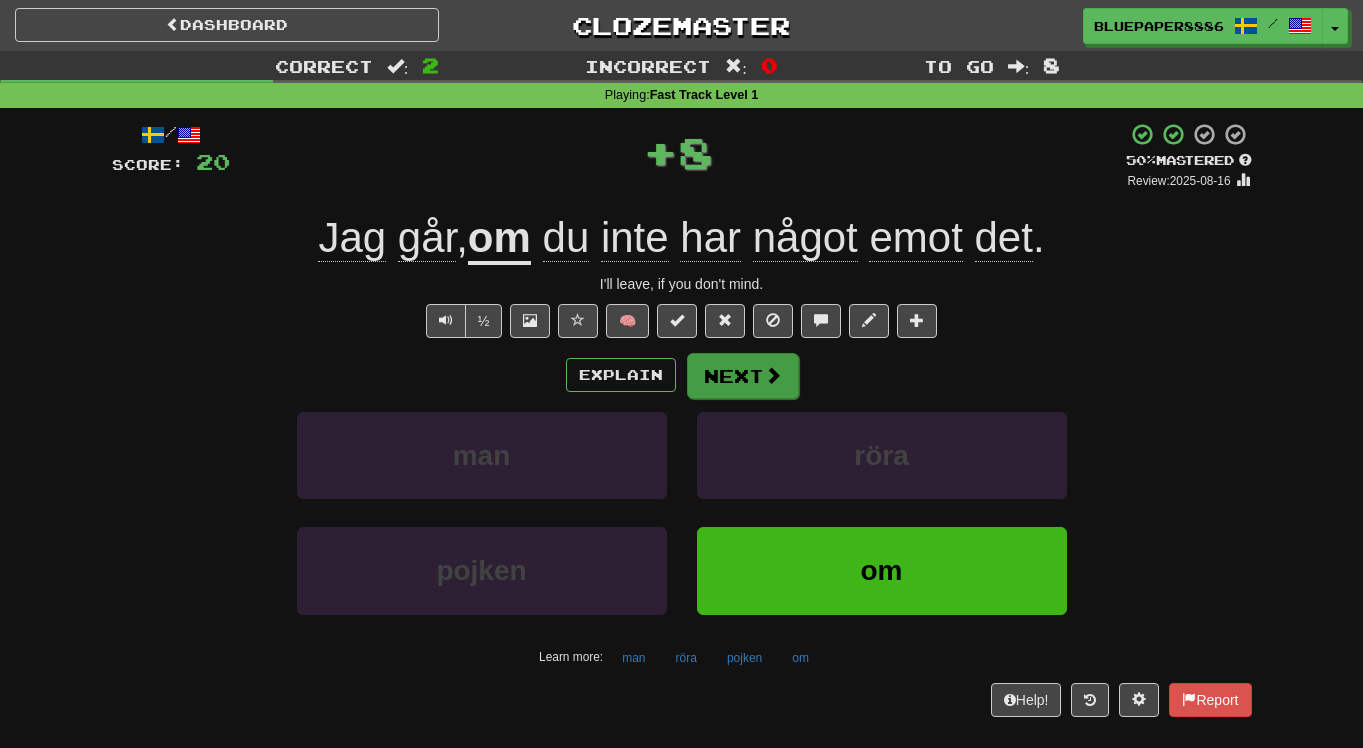 click on "Next" at bounding box center [743, 376] 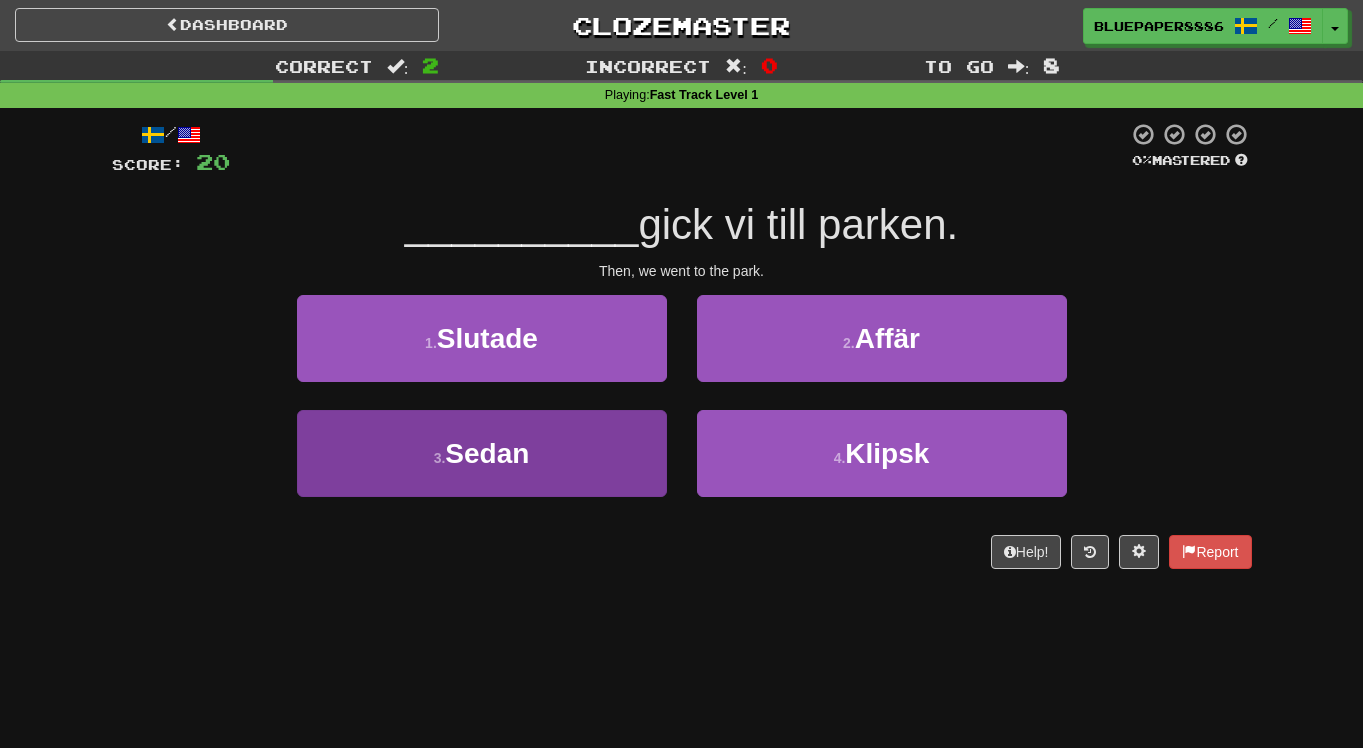 click on "3 .  Sedan" at bounding box center (482, 453) 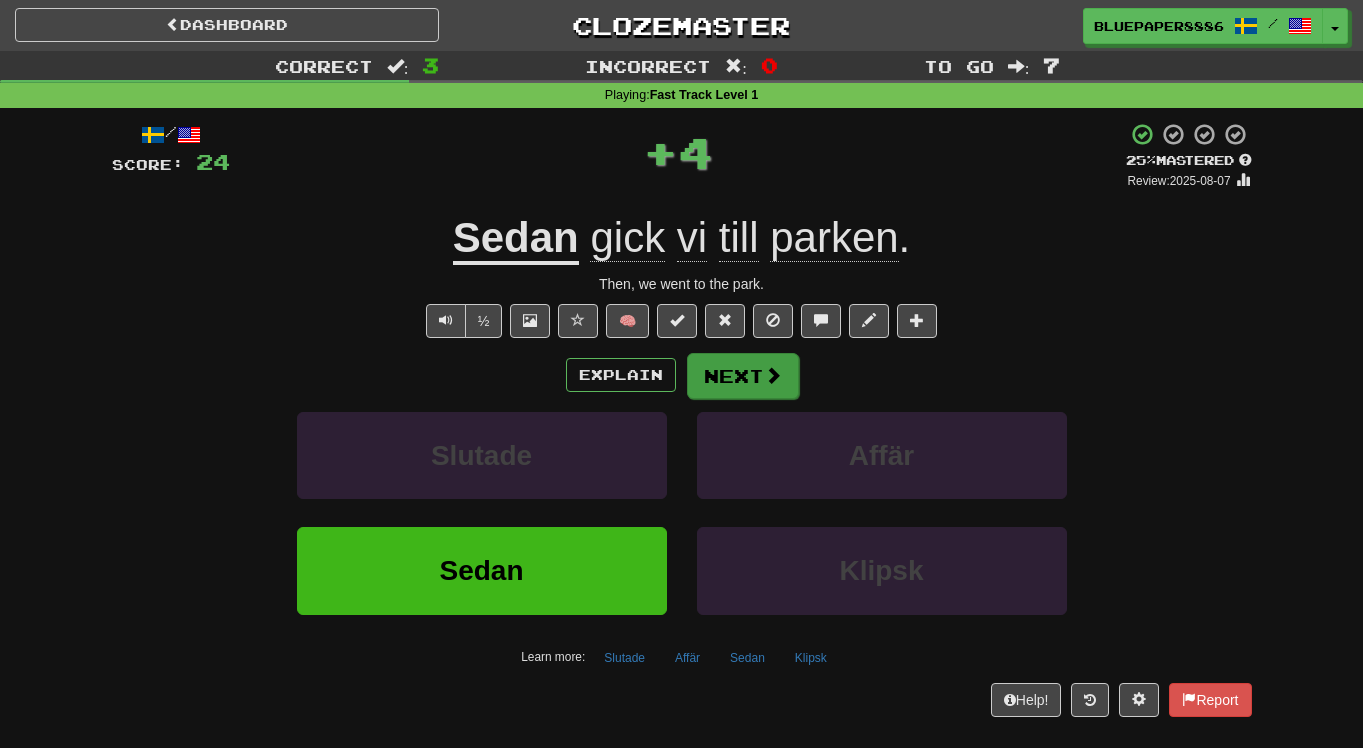 click on "Next" at bounding box center (743, 376) 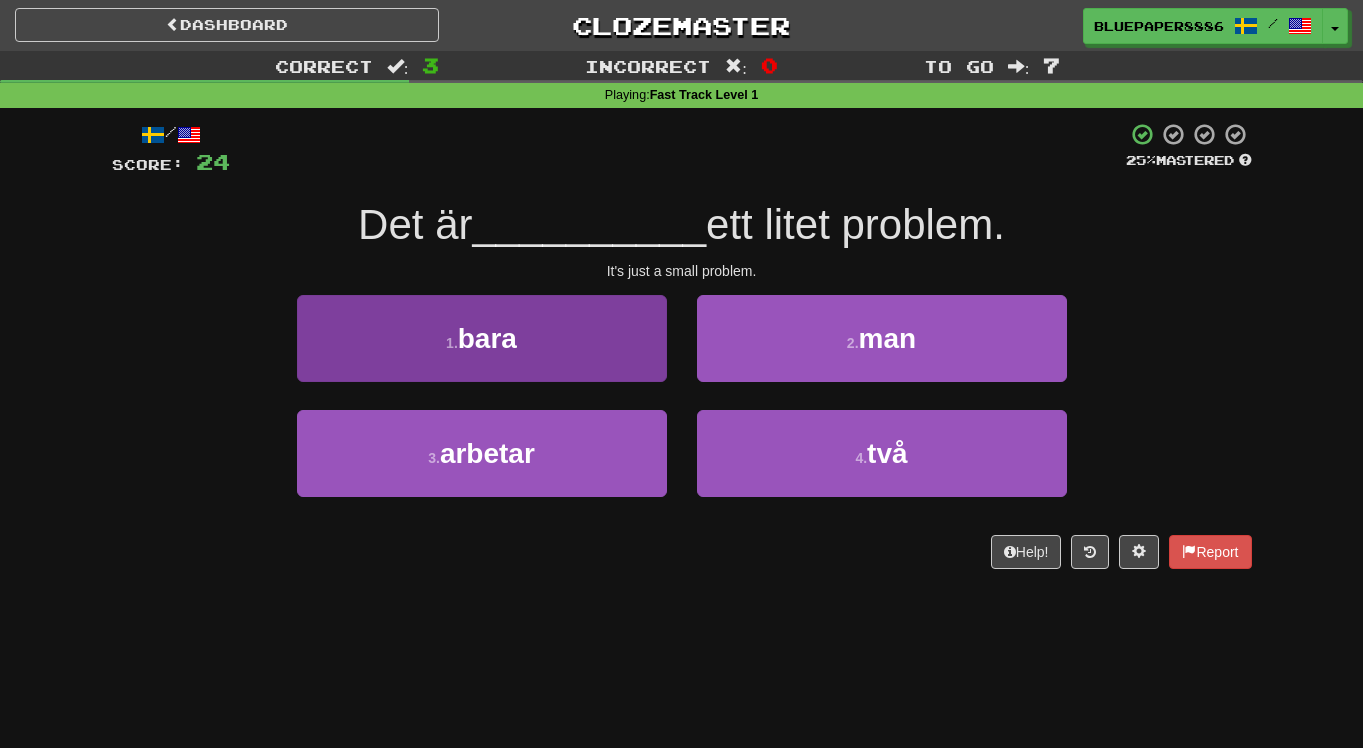 click on "1 .  bara" at bounding box center (482, 338) 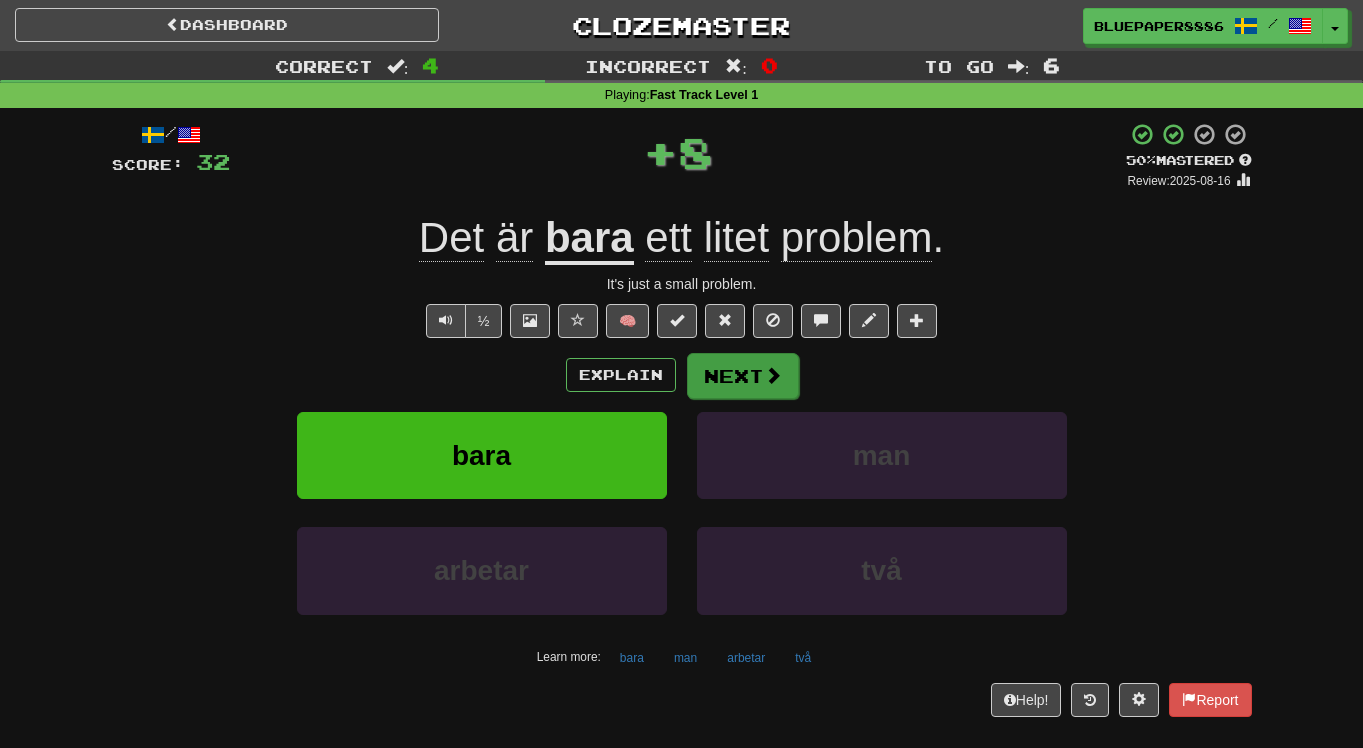 click at bounding box center [773, 375] 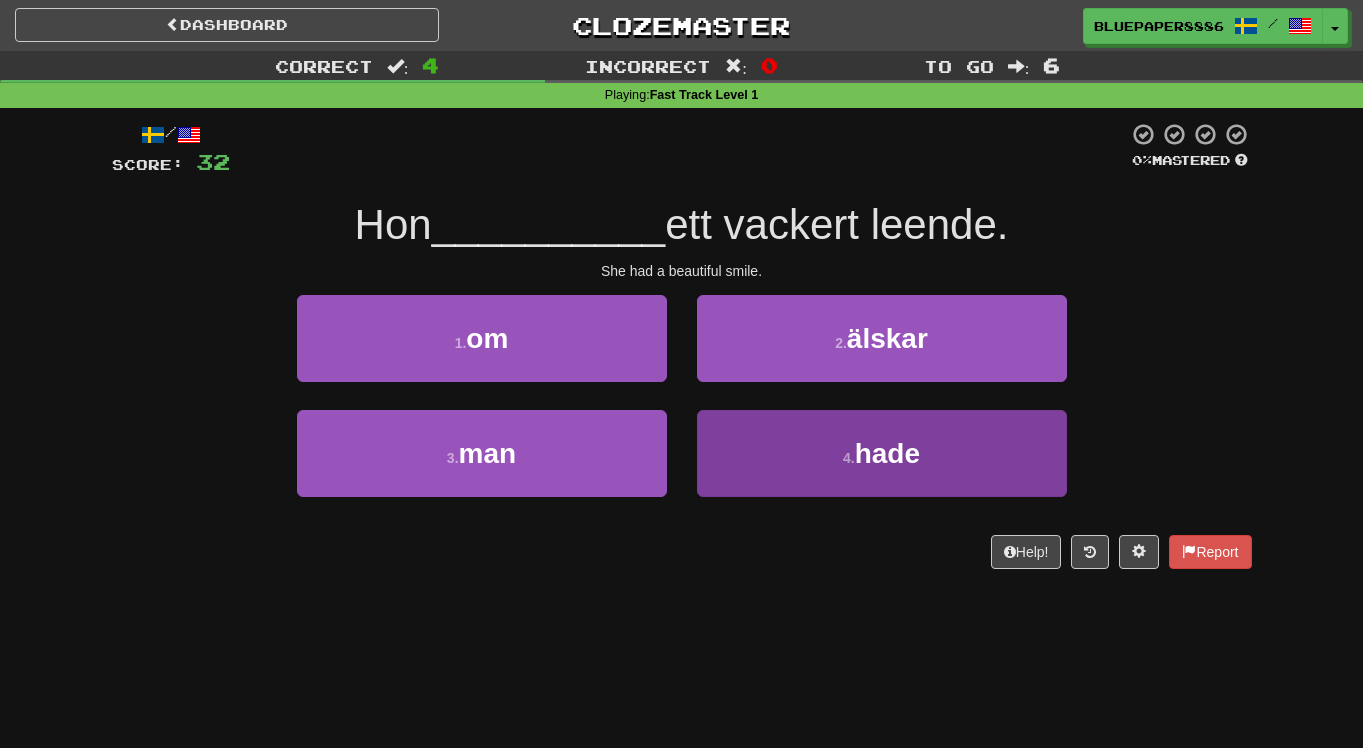 click on "hade" at bounding box center [887, 453] 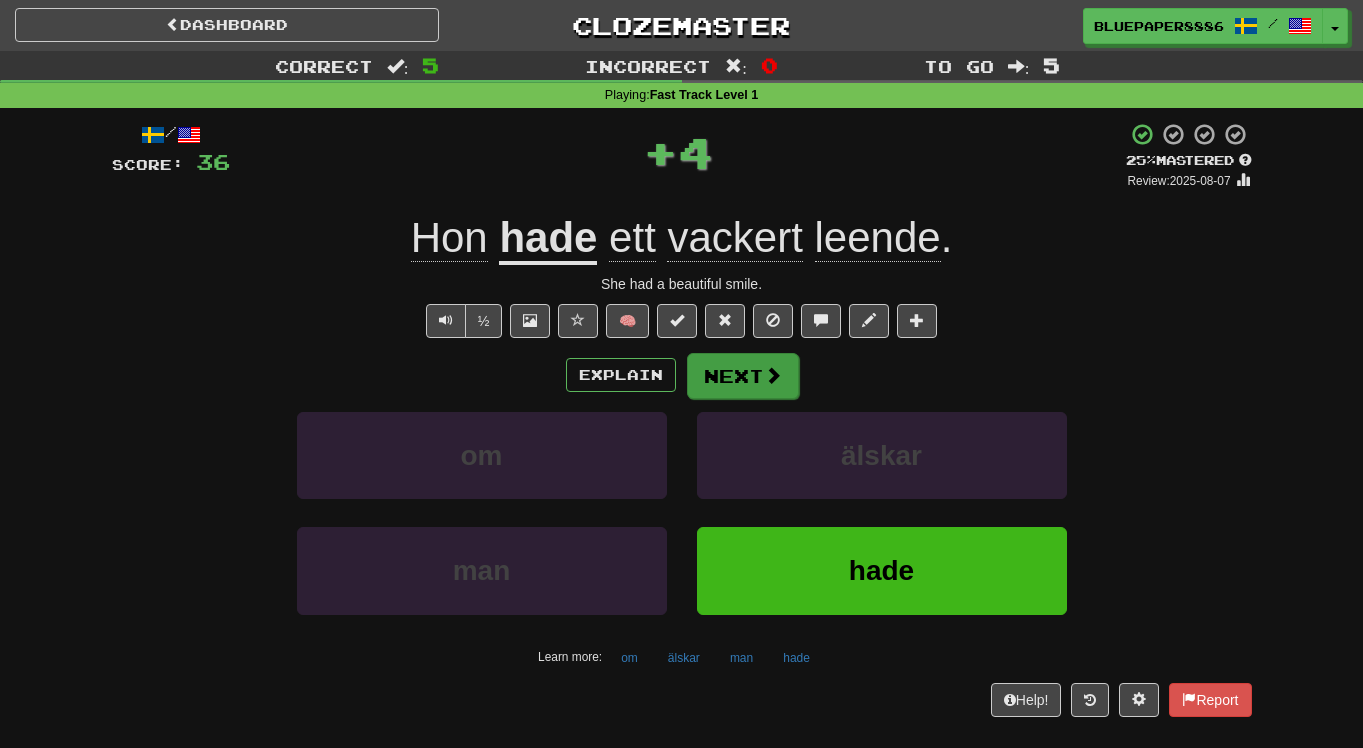 click at bounding box center [773, 375] 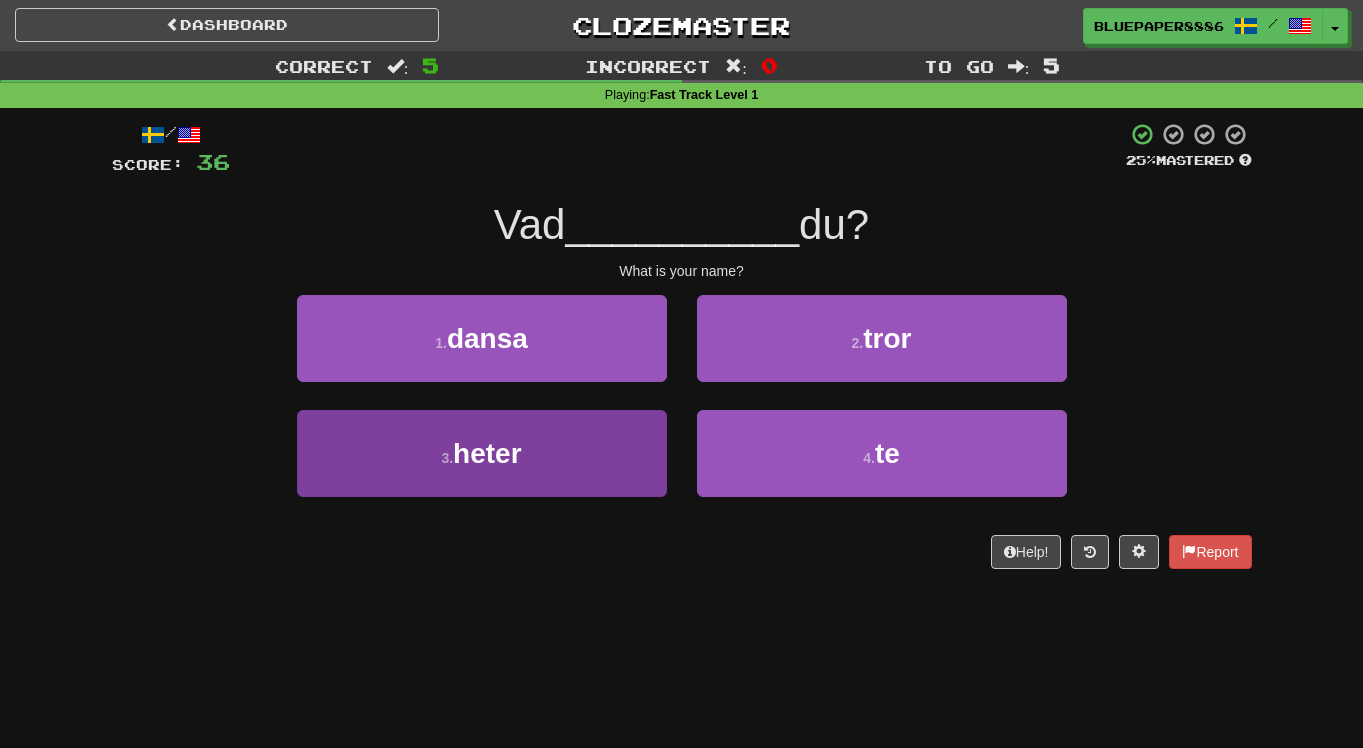 click on "3 .  heter" at bounding box center (482, 453) 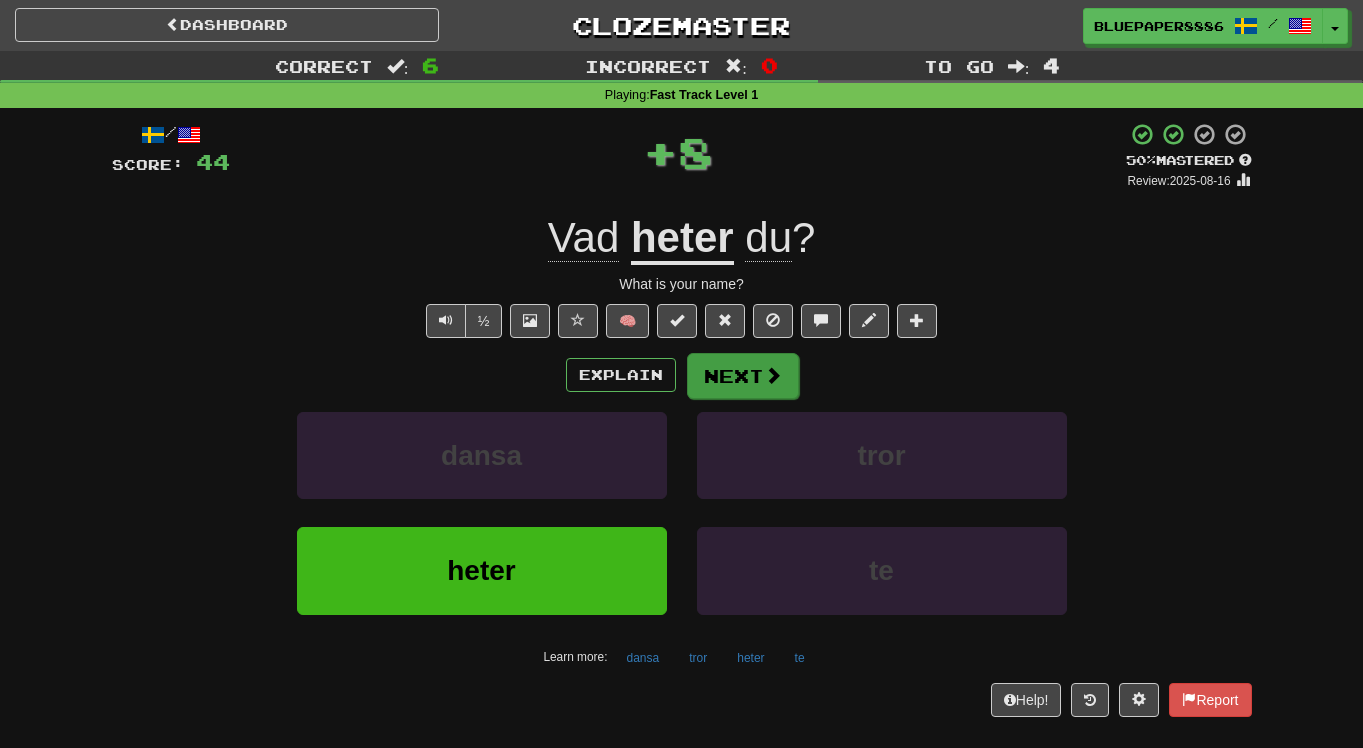 click on "Next" at bounding box center [743, 376] 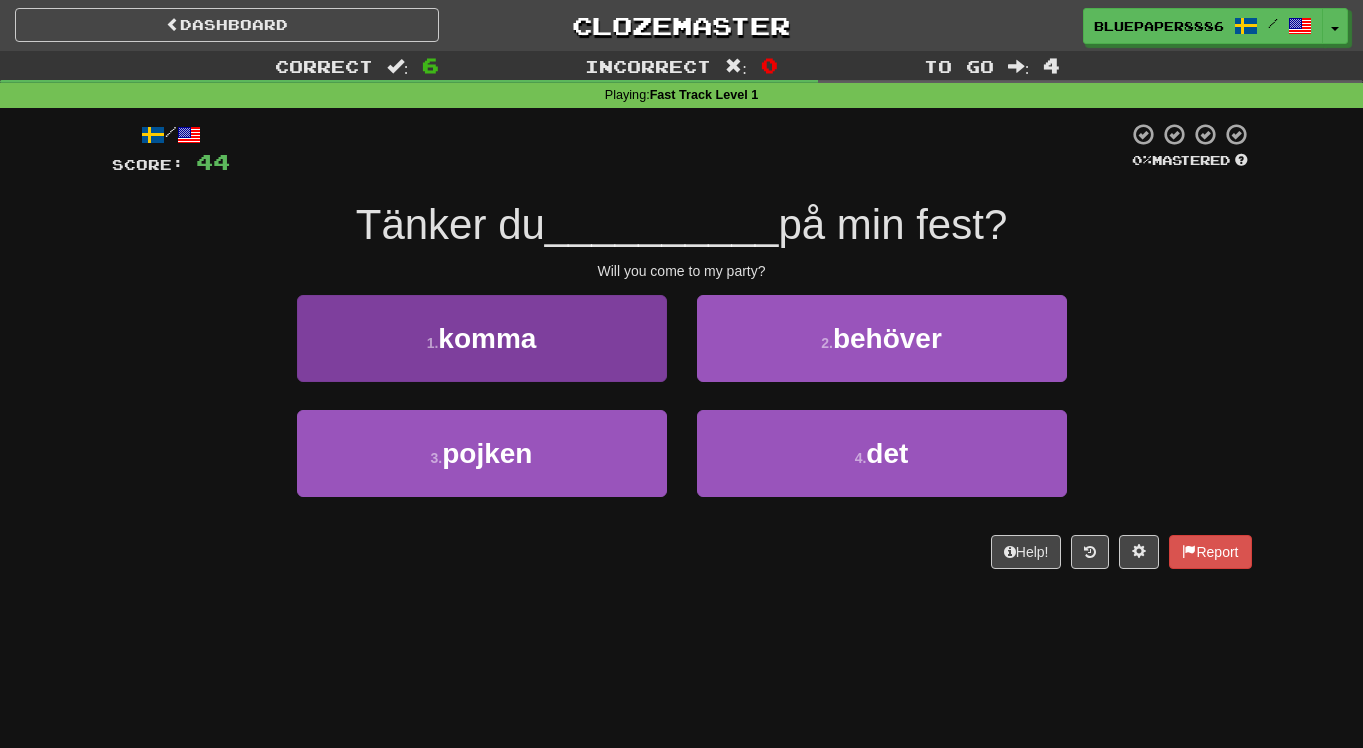 click on "1 .  komma" at bounding box center [482, 338] 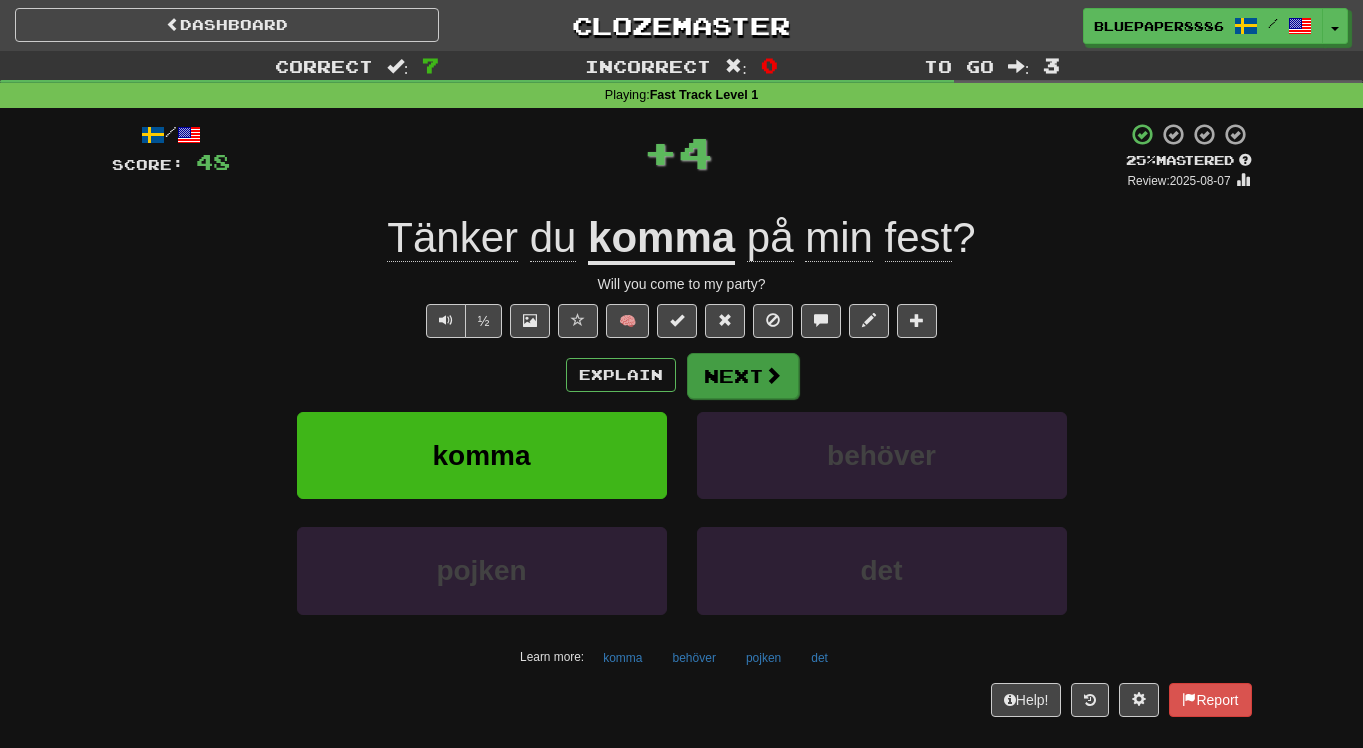 click on "Next" at bounding box center [743, 376] 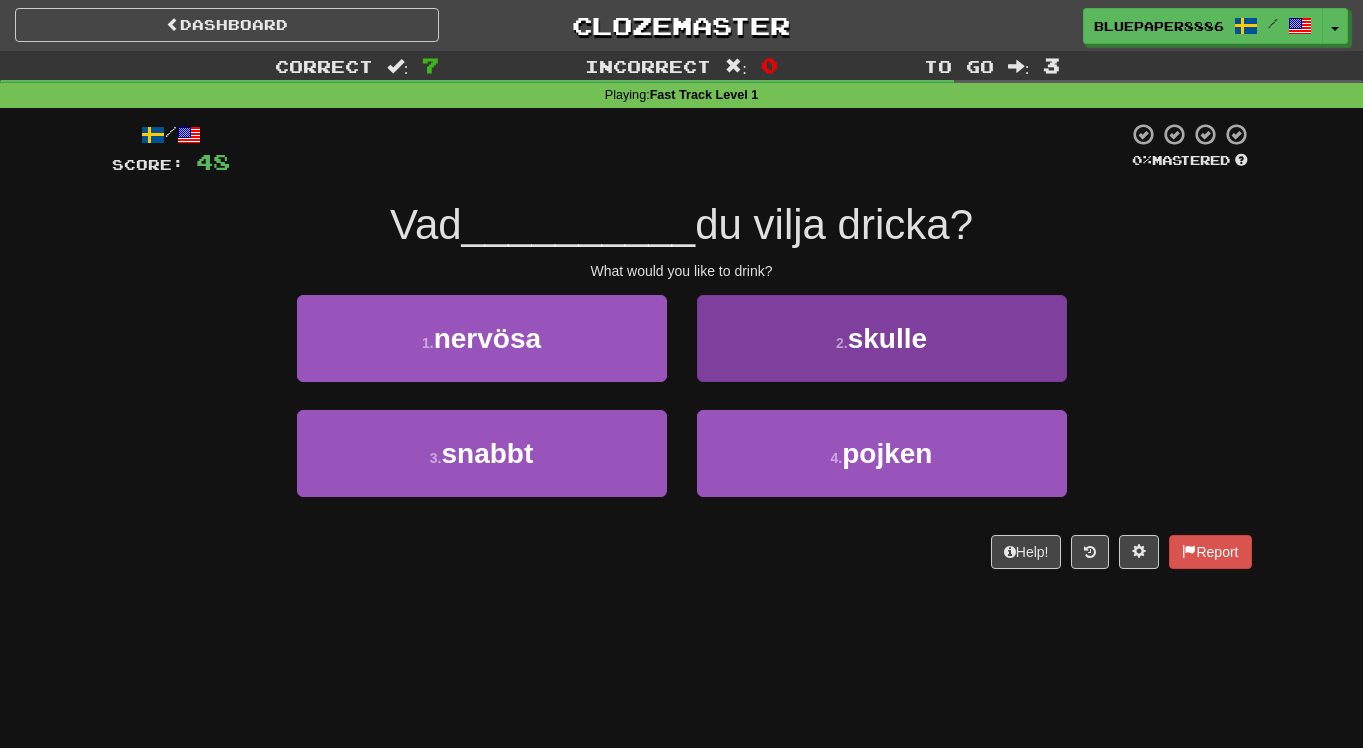 click on "2 .  skulle" at bounding box center (882, 338) 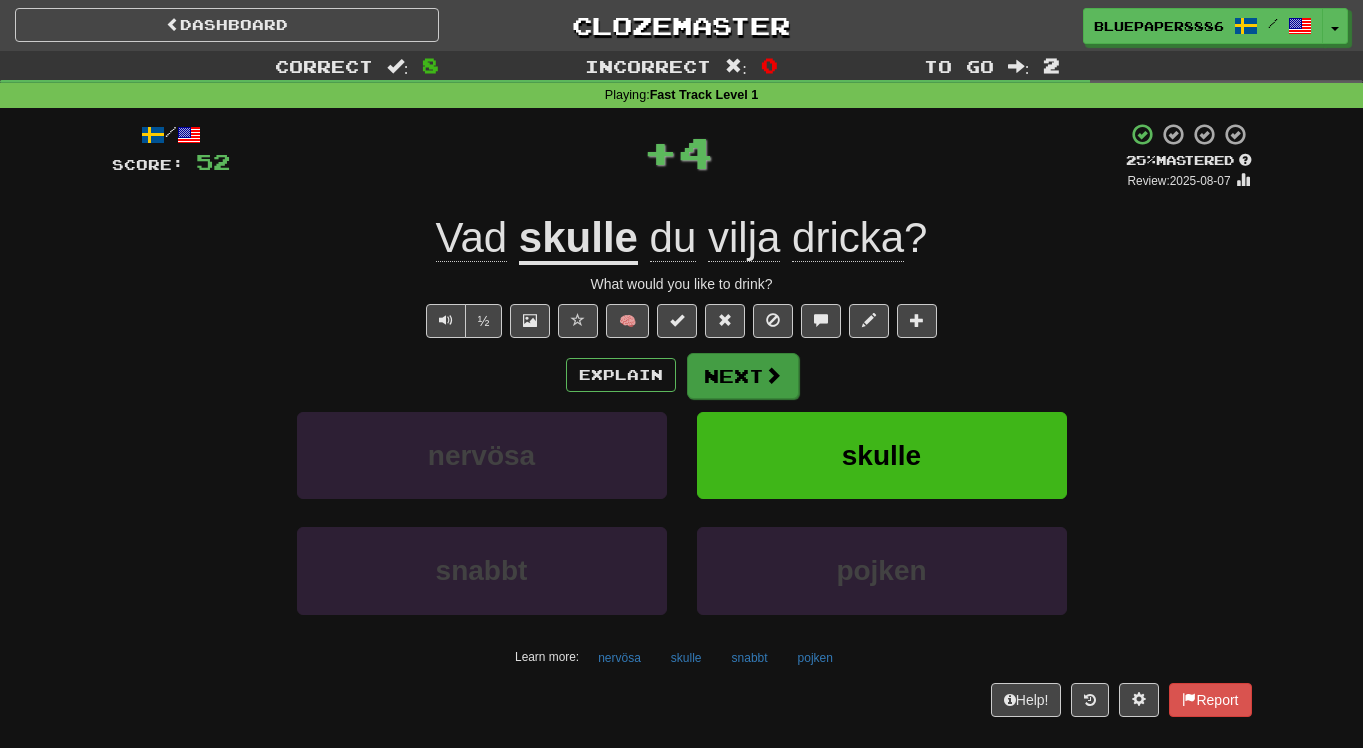 click on "Next" at bounding box center [743, 376] 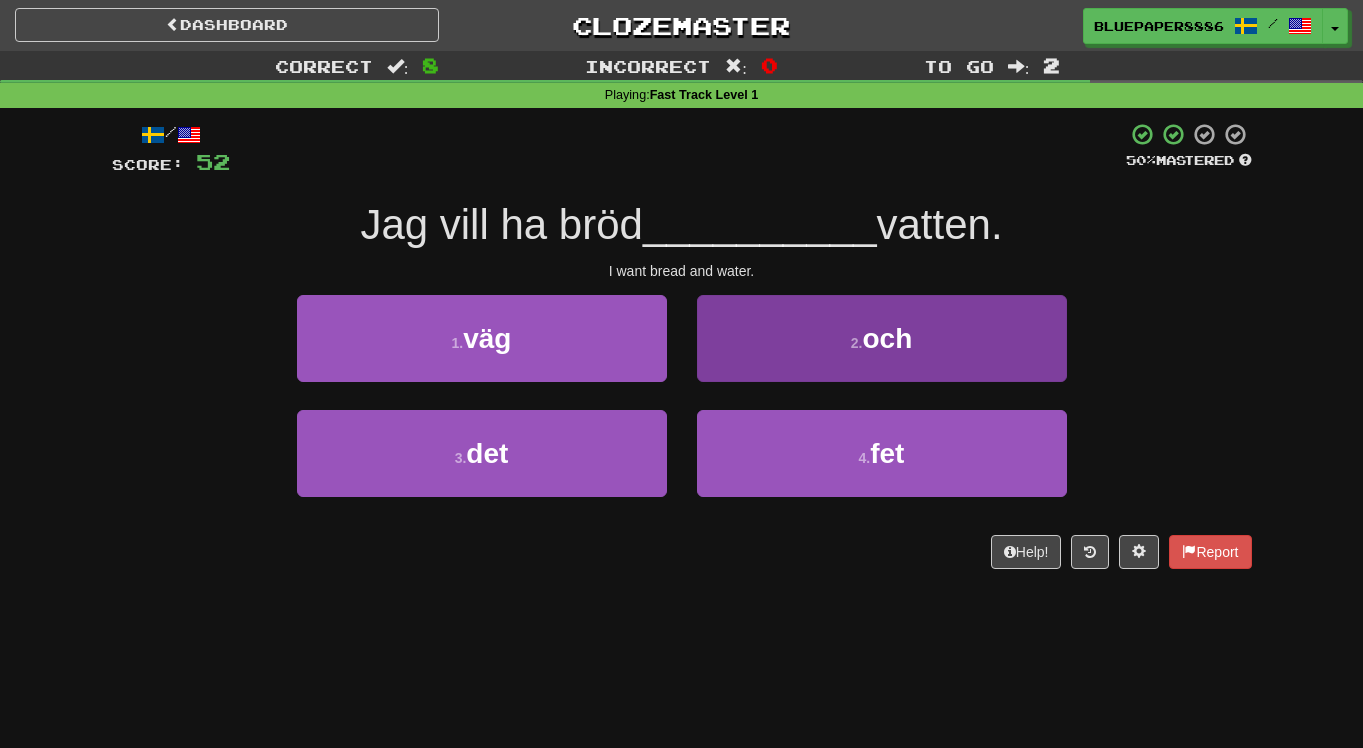click on "2 .  och" at bounding box center (882, 338) 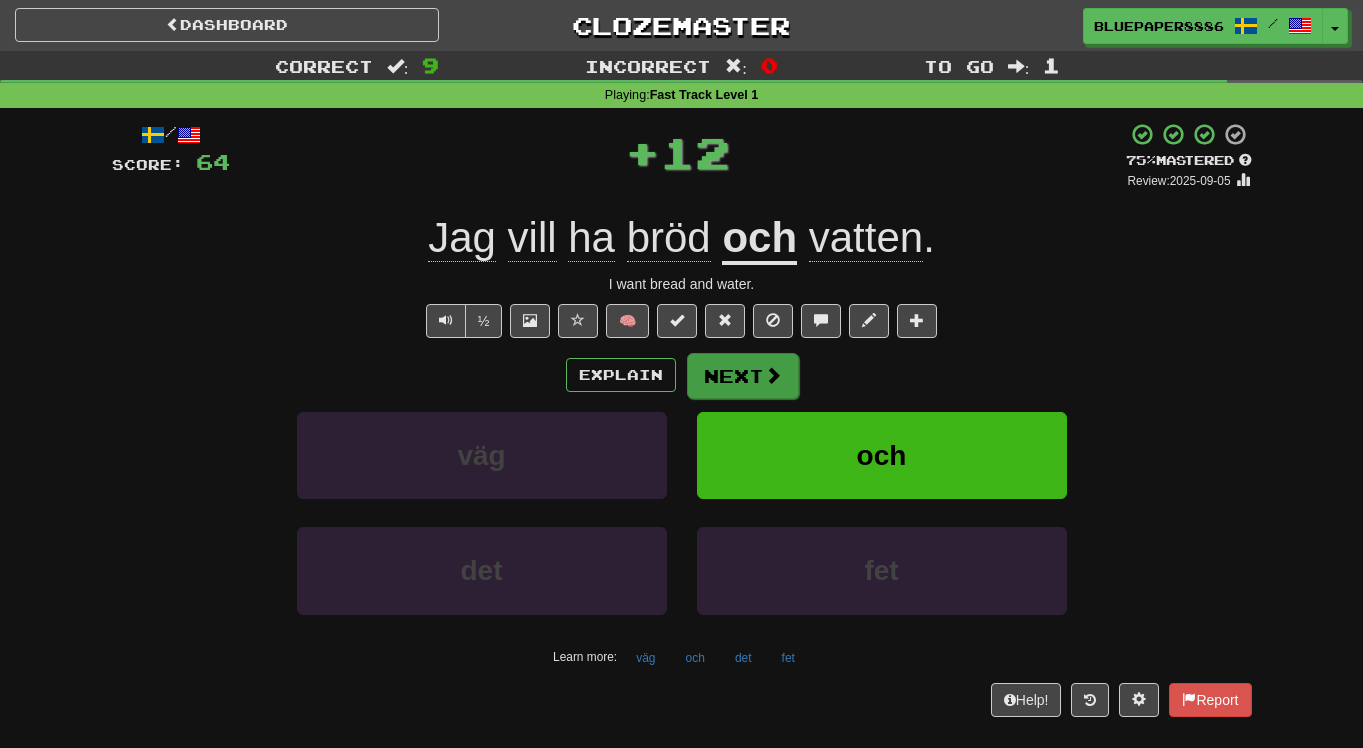 click on "Next" at bounding box center (743, 376) 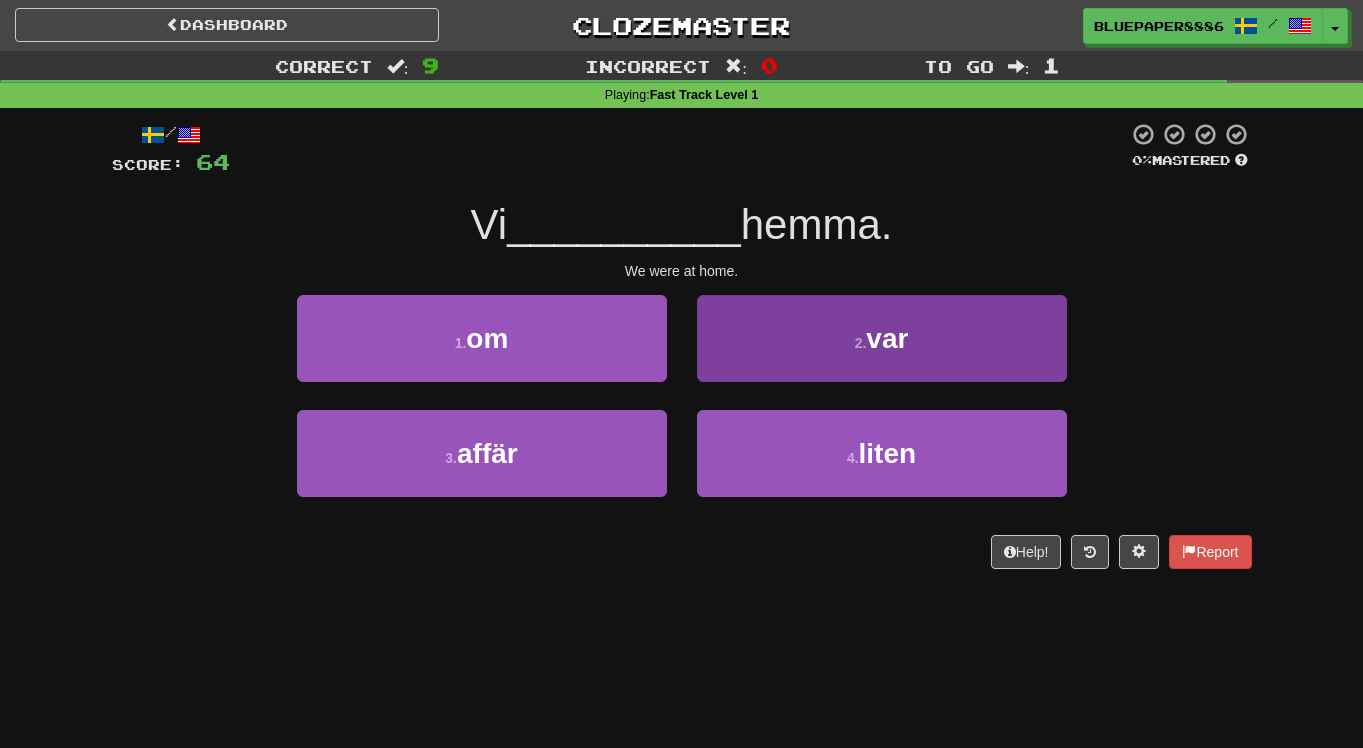 click on "2 .  var" at bounding box center (882, 338) 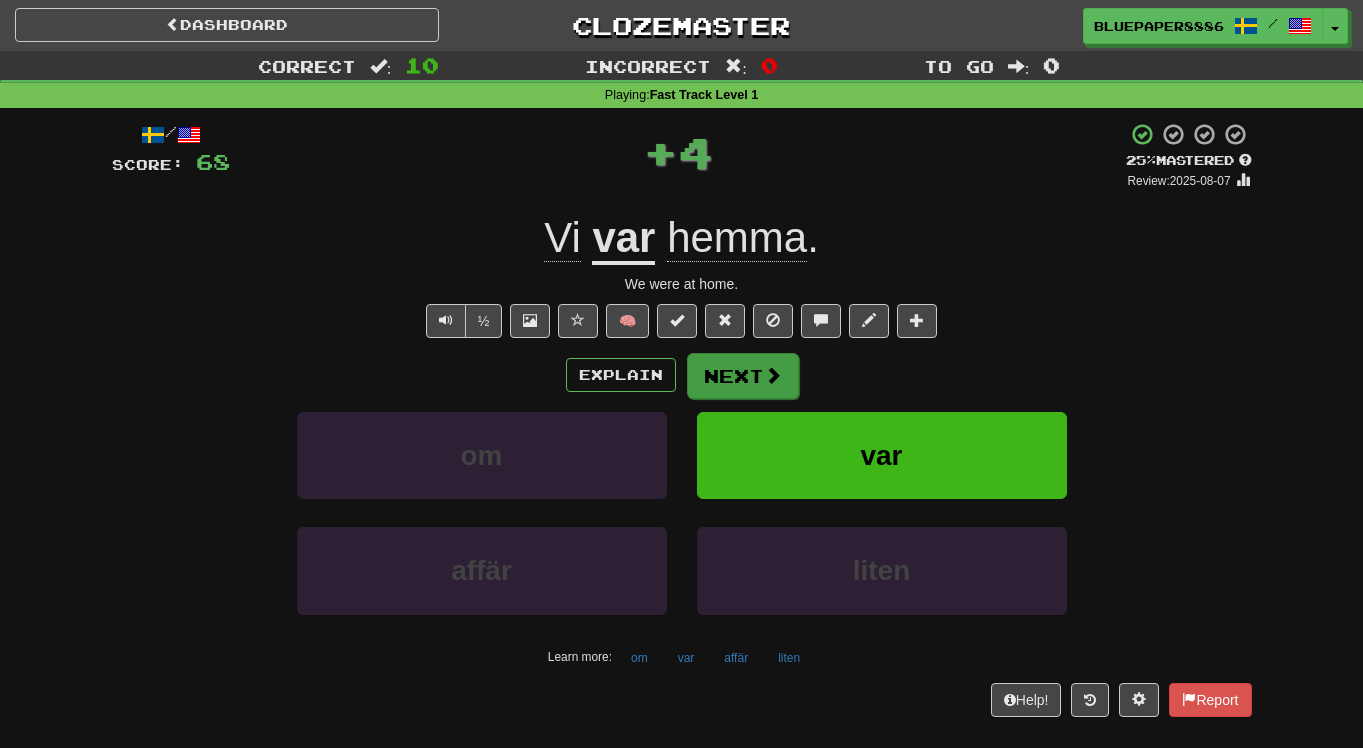 click at bounding box center (773, 375) 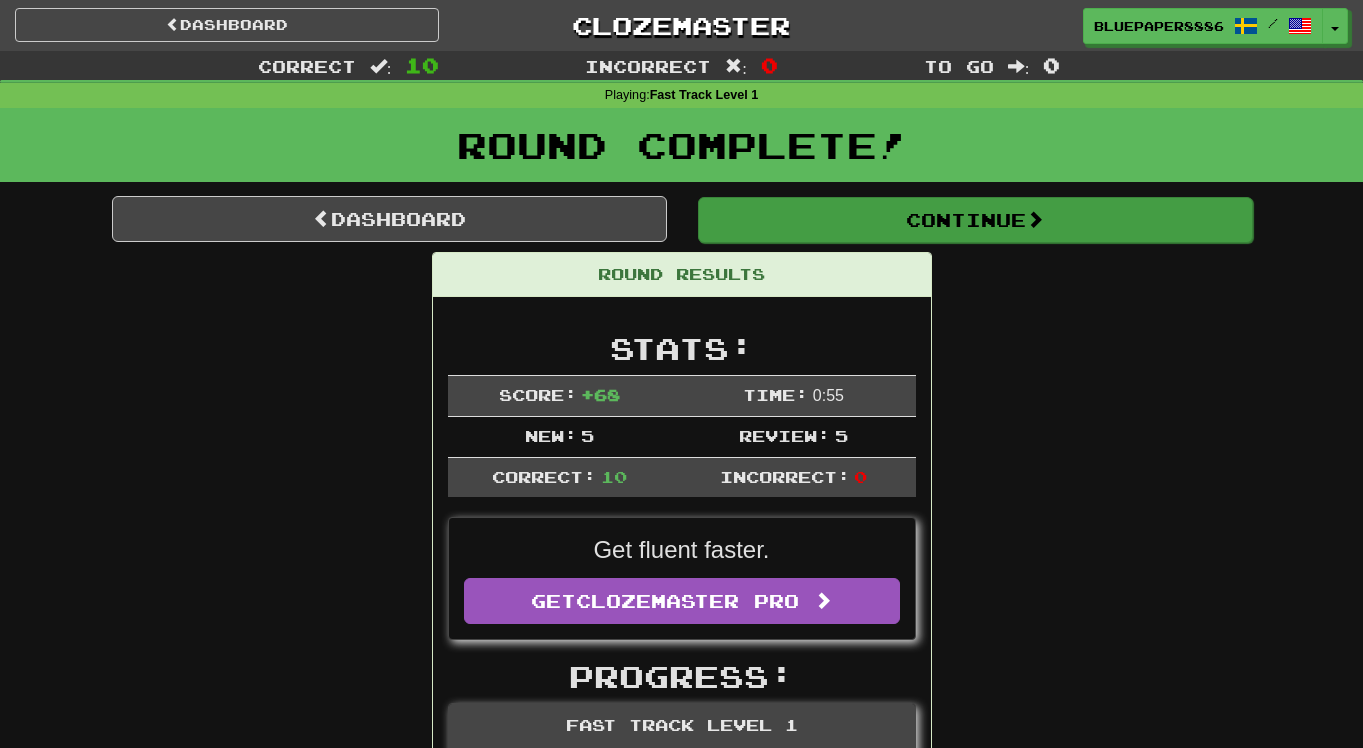 click on "Continue" at bounding box center (975, 220) 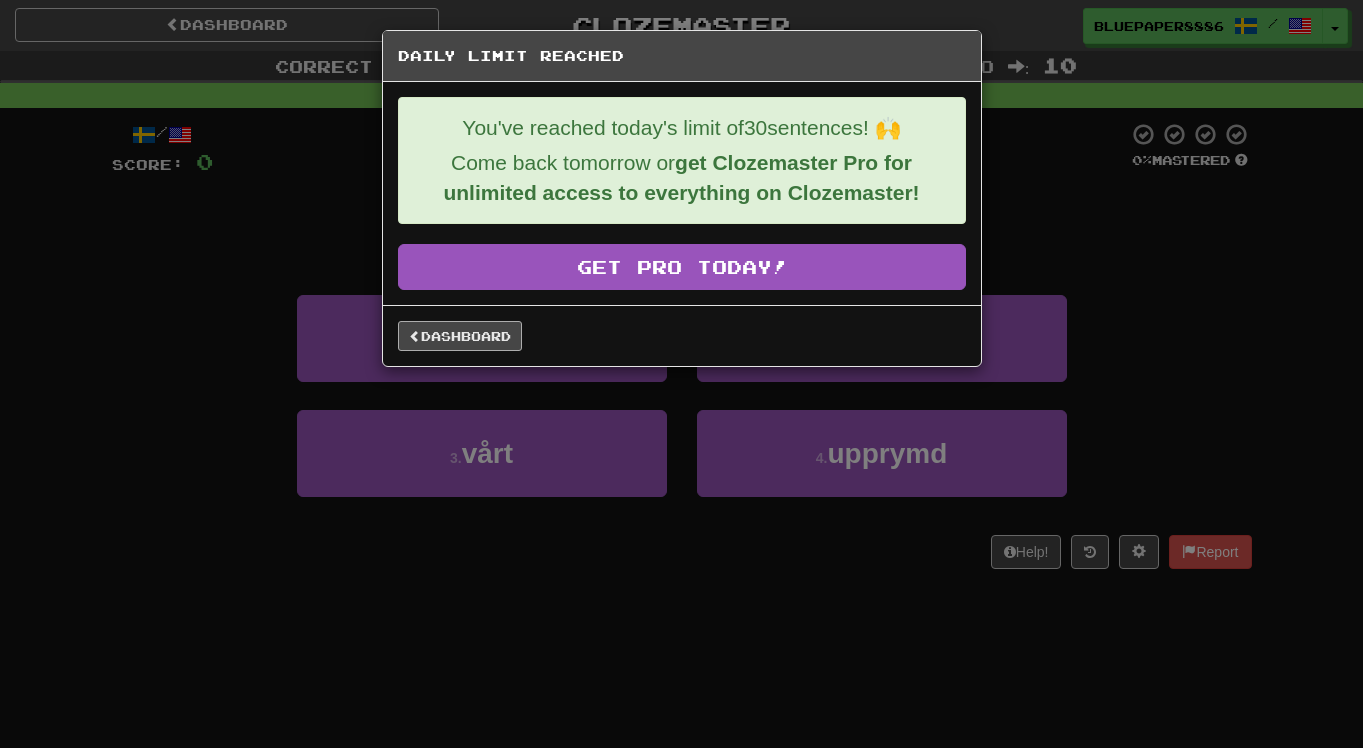click on "Dashboard" at bounding box center [460, 336] 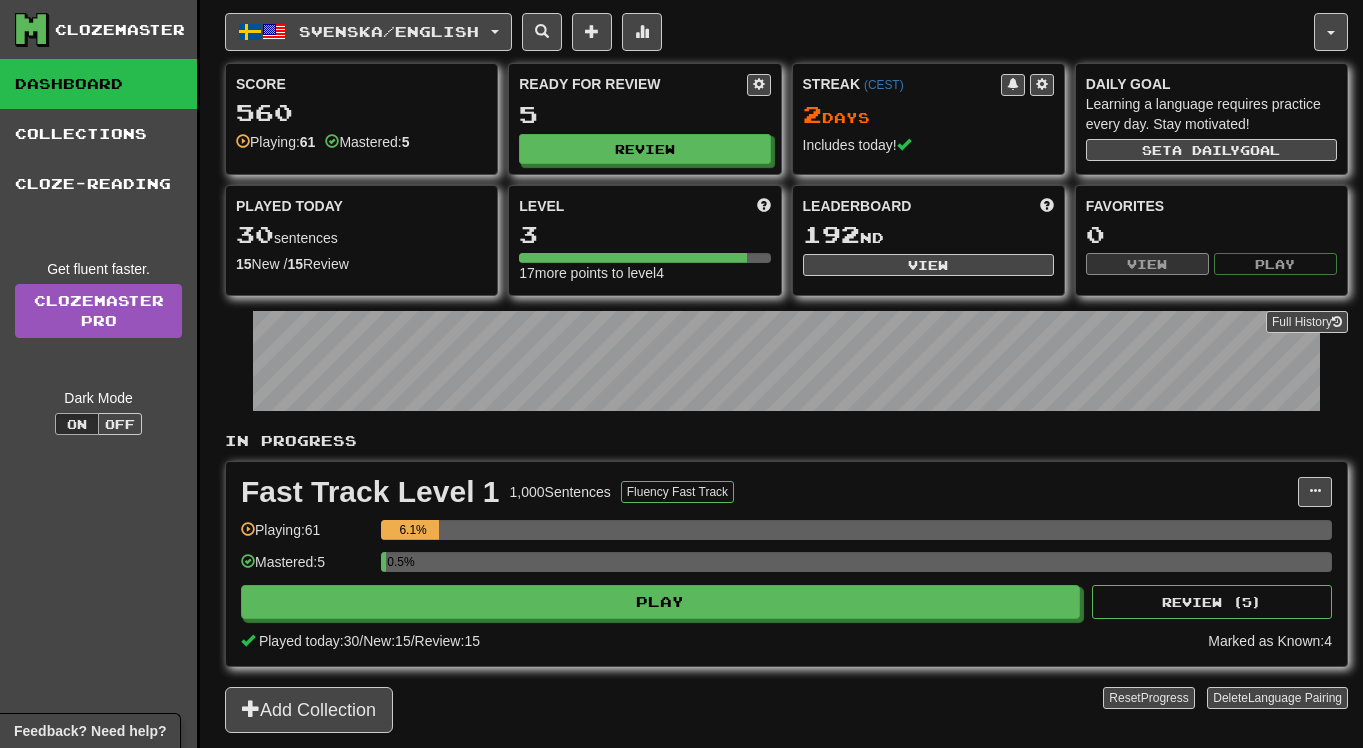 scroll, scrollTop: 0, scrollLeft: 0, axis: both 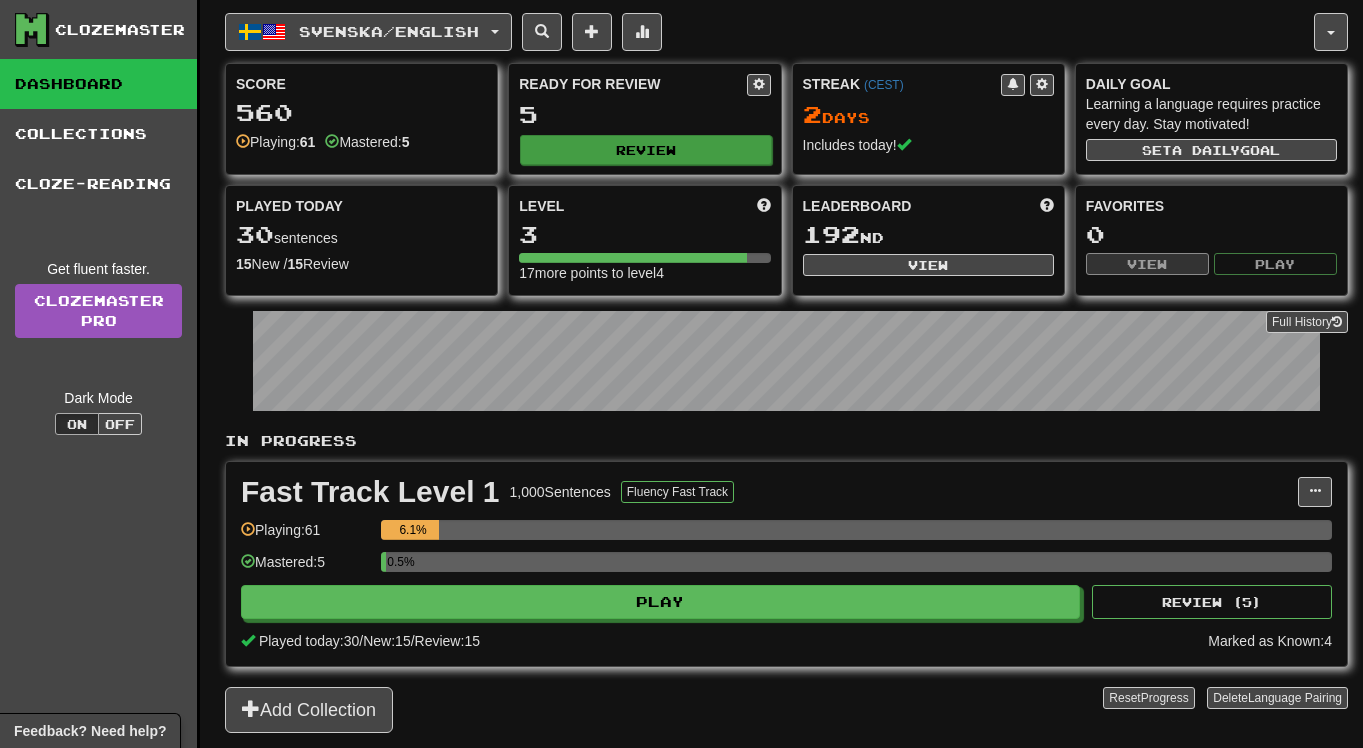 click on "Review" at bounding box center (645, 150) 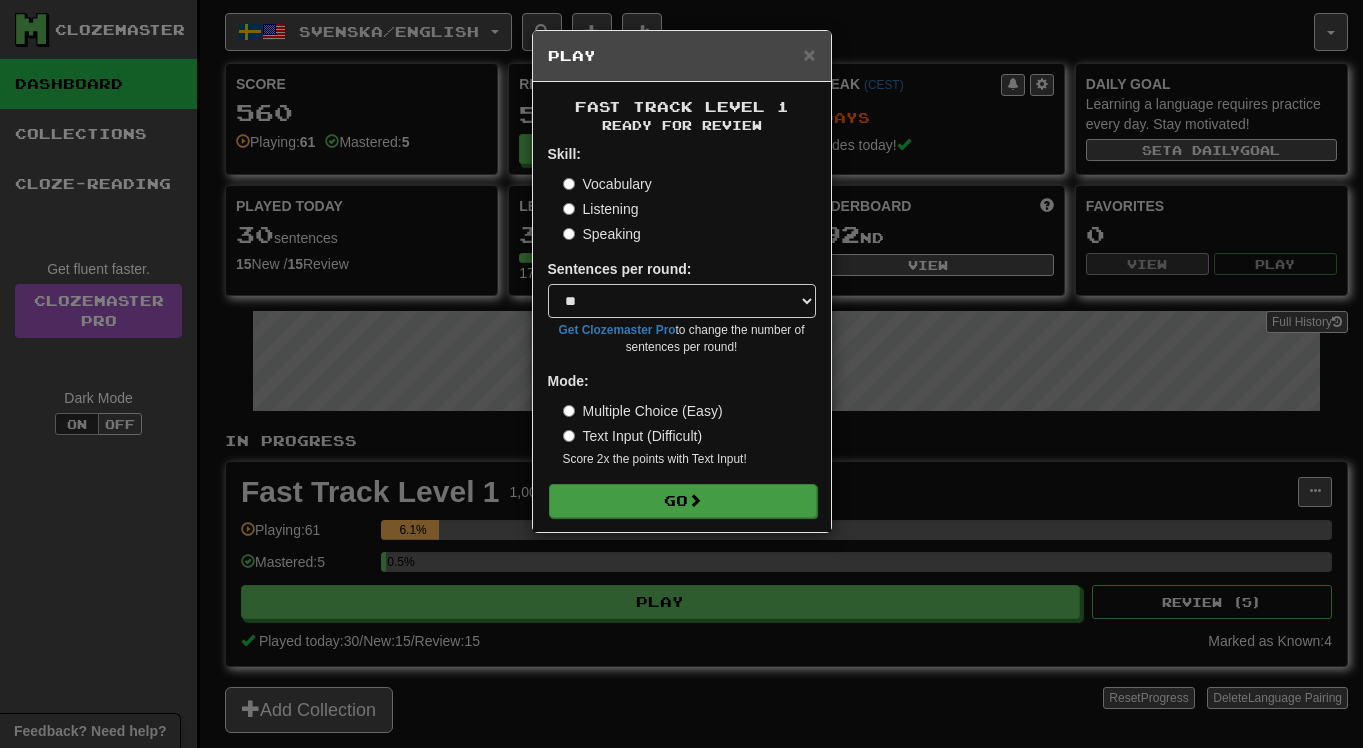 click on "Go" at bounding box center (683, 501) 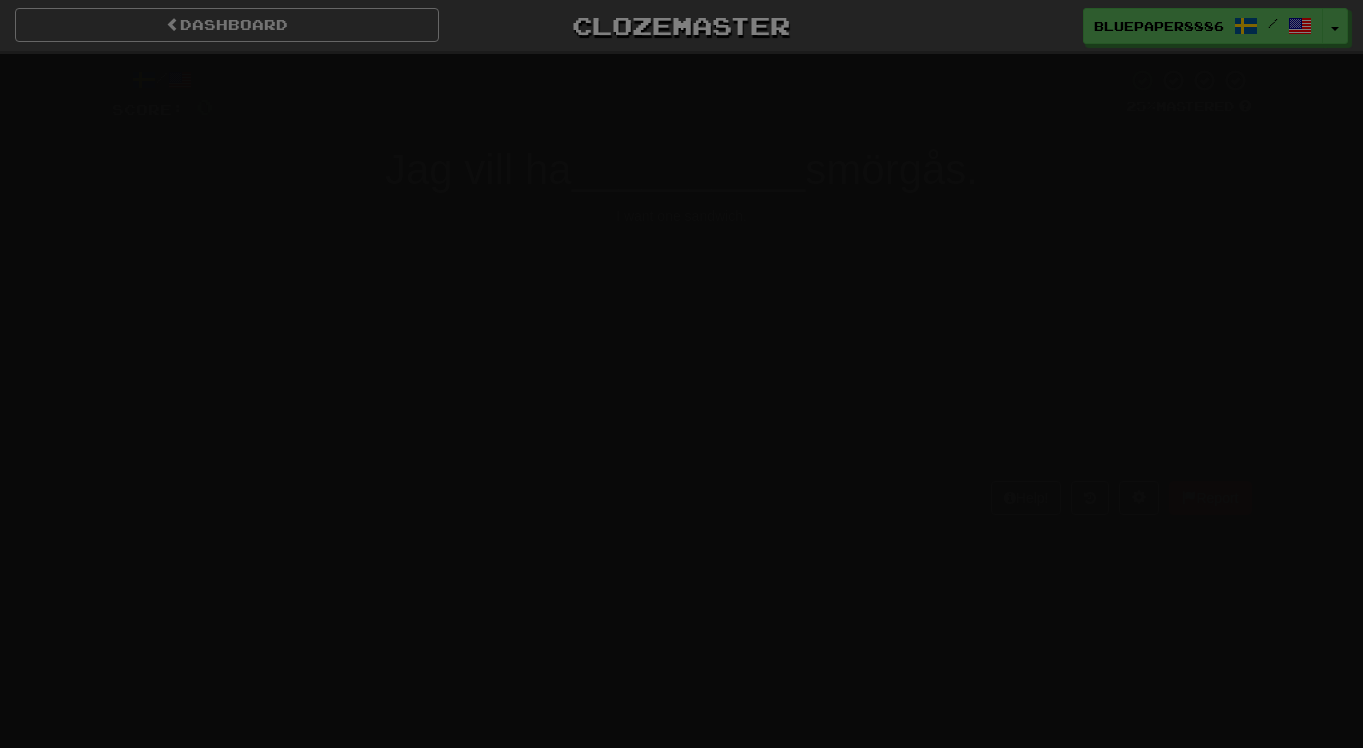 scroll, scrollTop: 0, scrollLeft: 0, axis: both 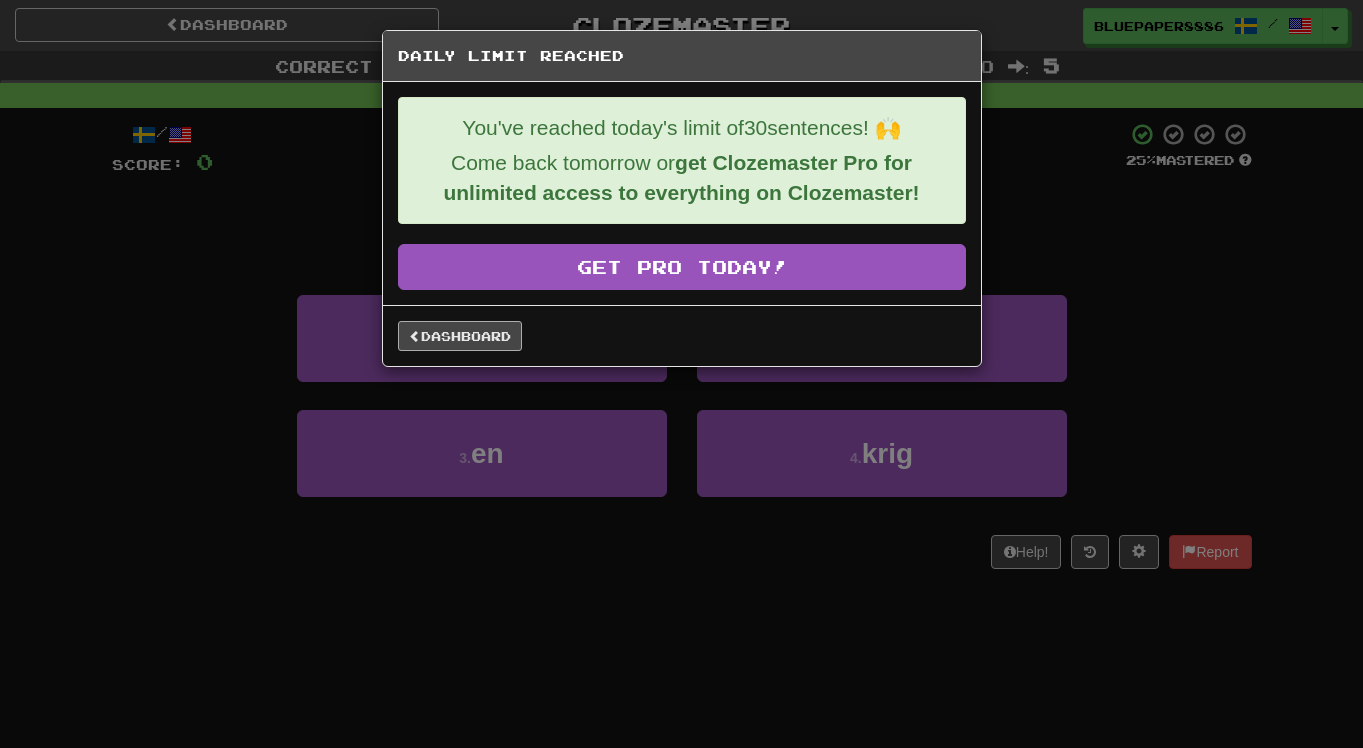 click on "Dashboard" at bounding box center (460, 336) 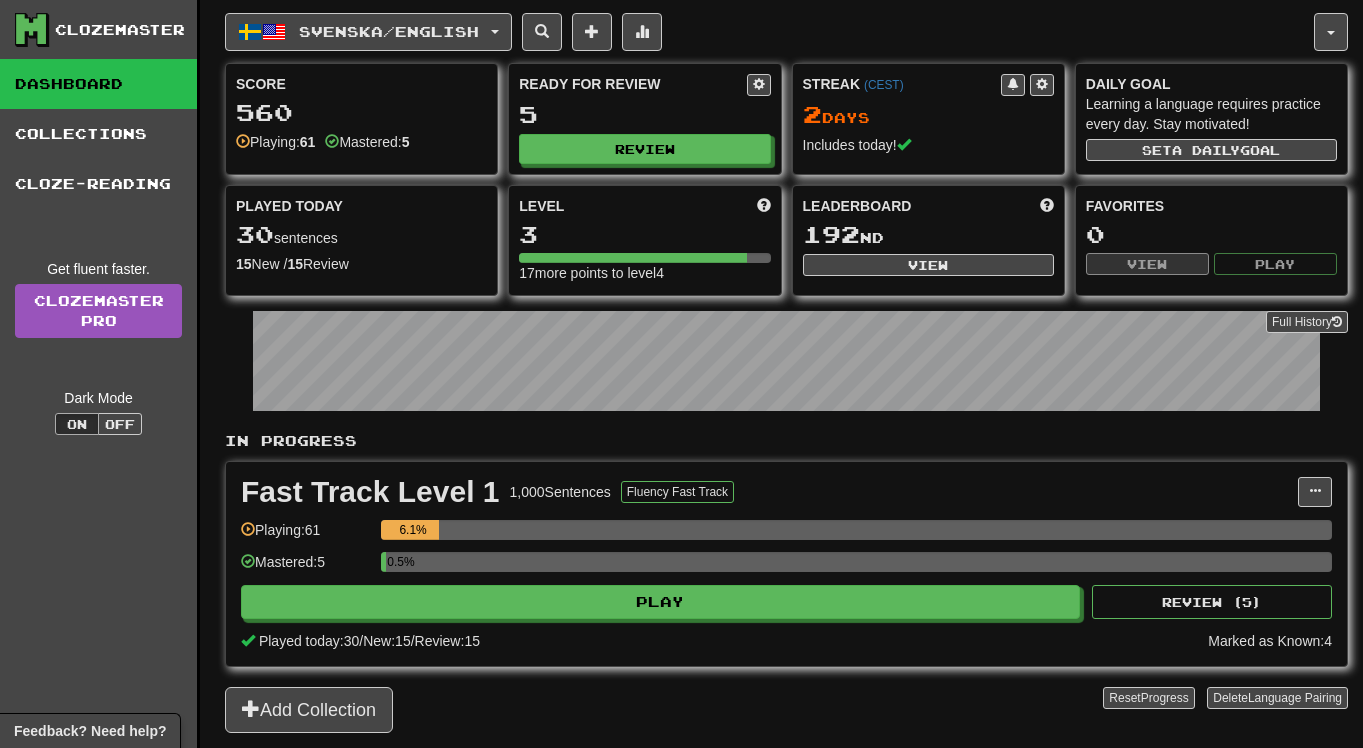 scroll, scrollTop: 0, scrollLeft: 0, axis: both 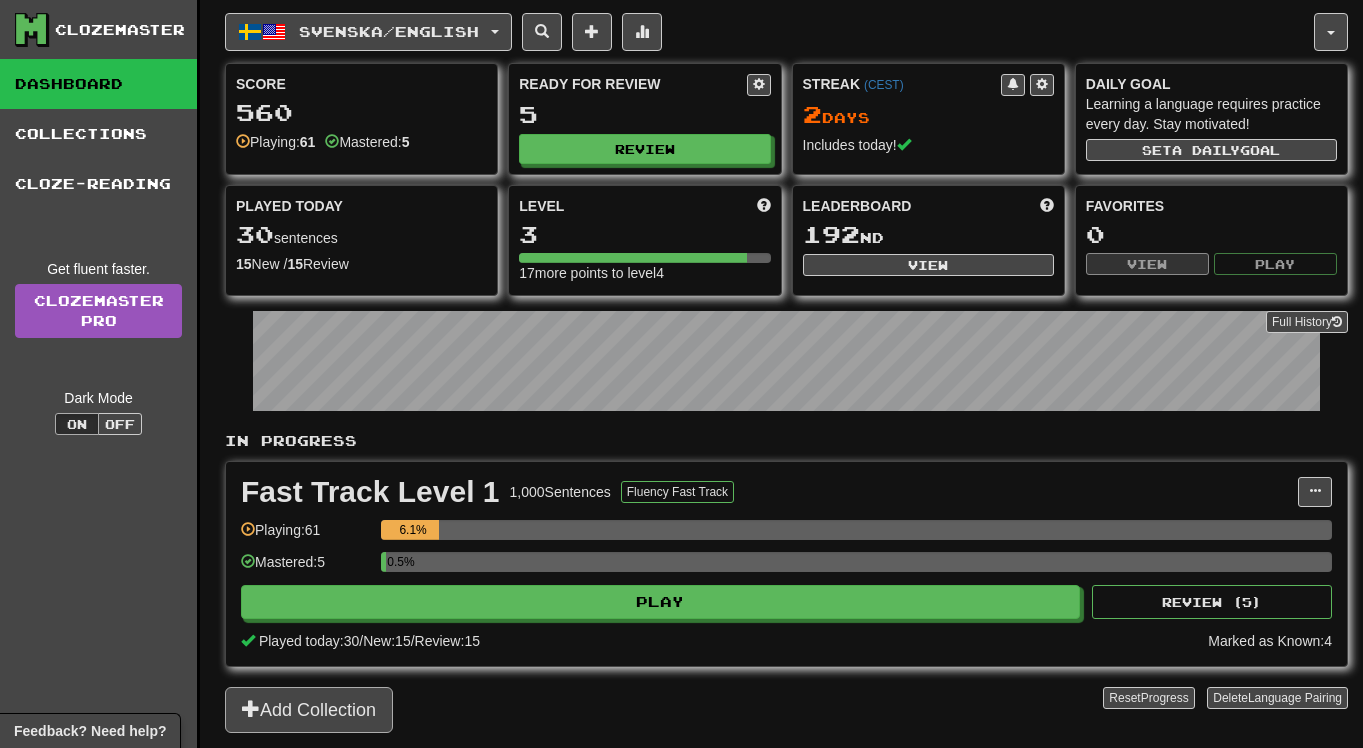 click on "Add Collection" at bounding box center [309, 710] 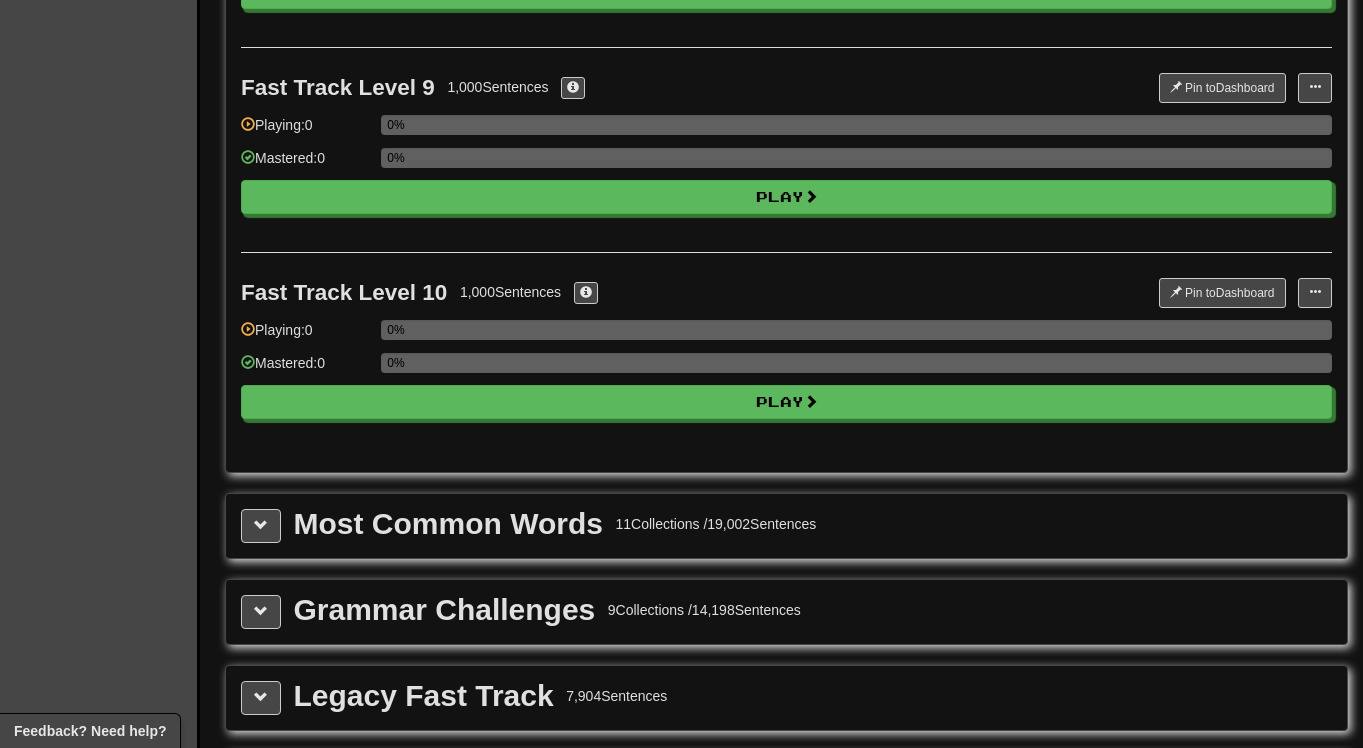scroll, scrollTop: 1886, scrollLeft: 0, axis: vertical 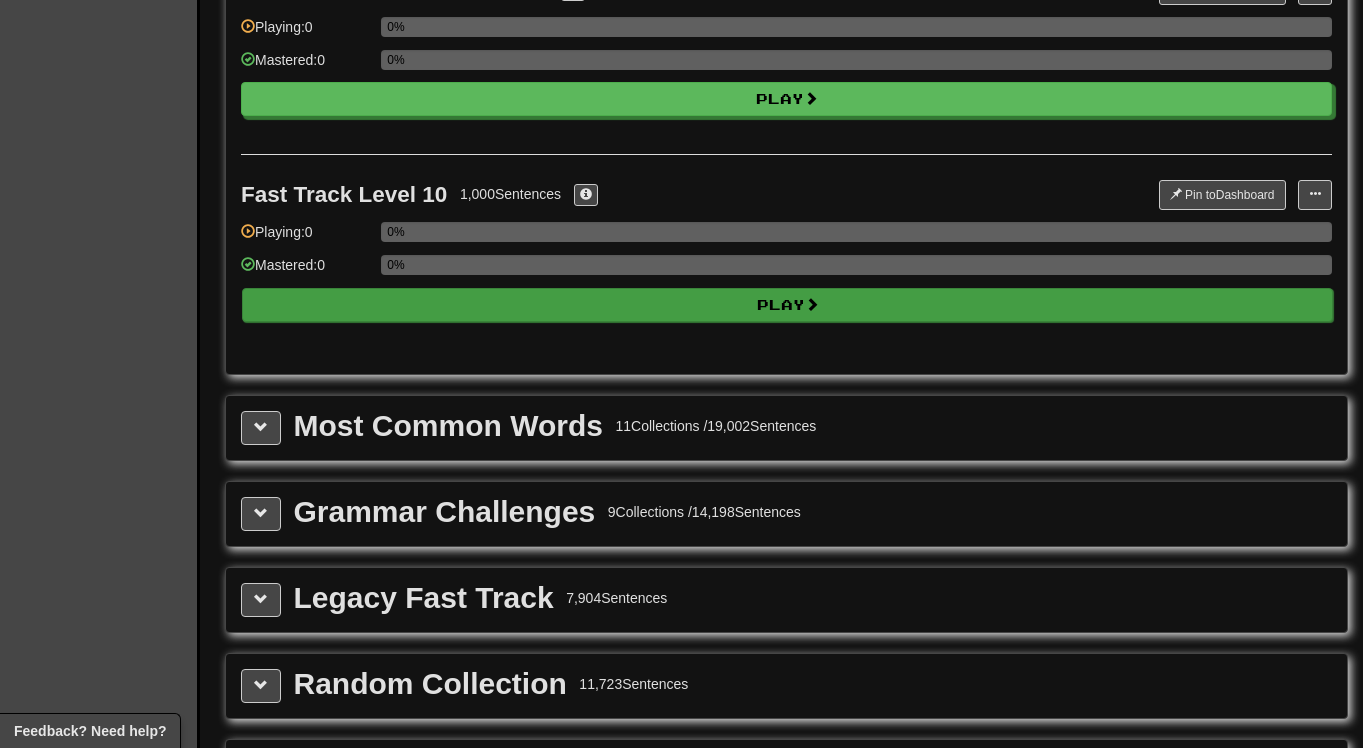 click on "Play" at bounding box center (787, 305) 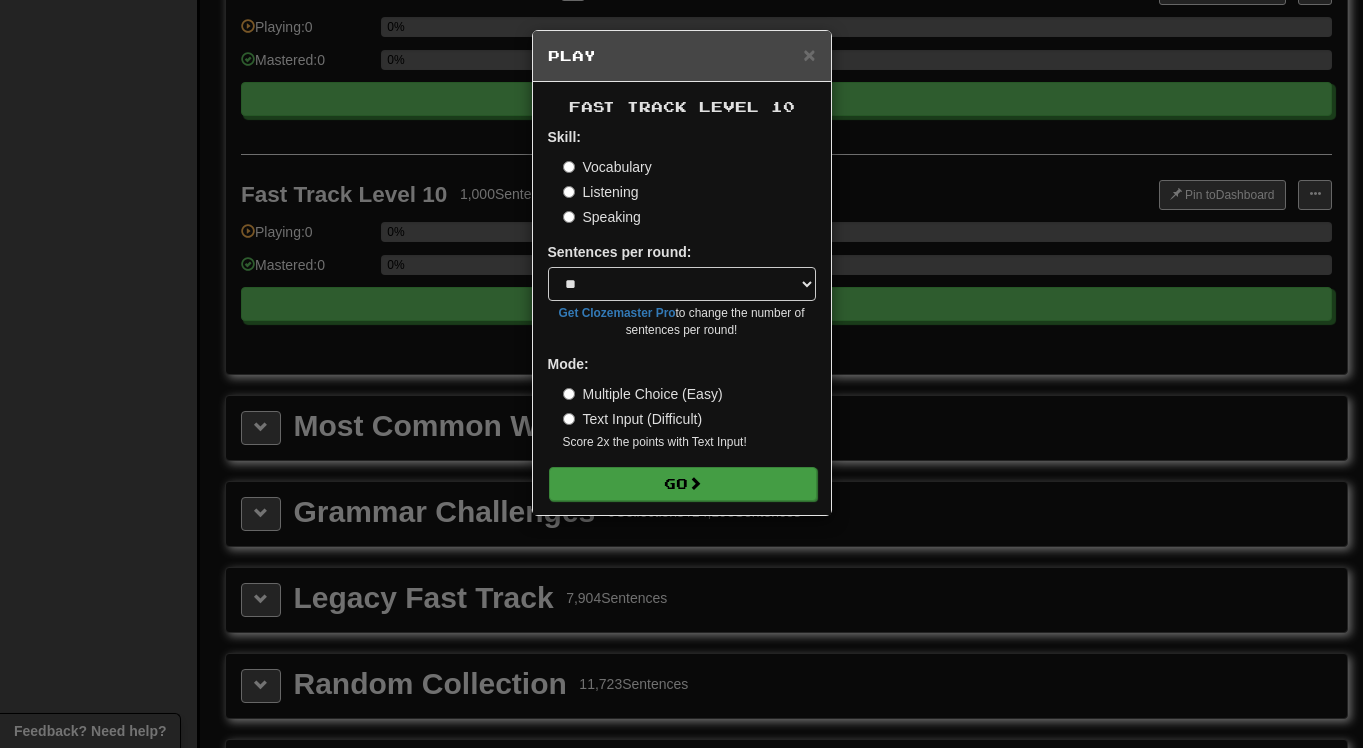 click on "Go" at bounding box center (683, 484) 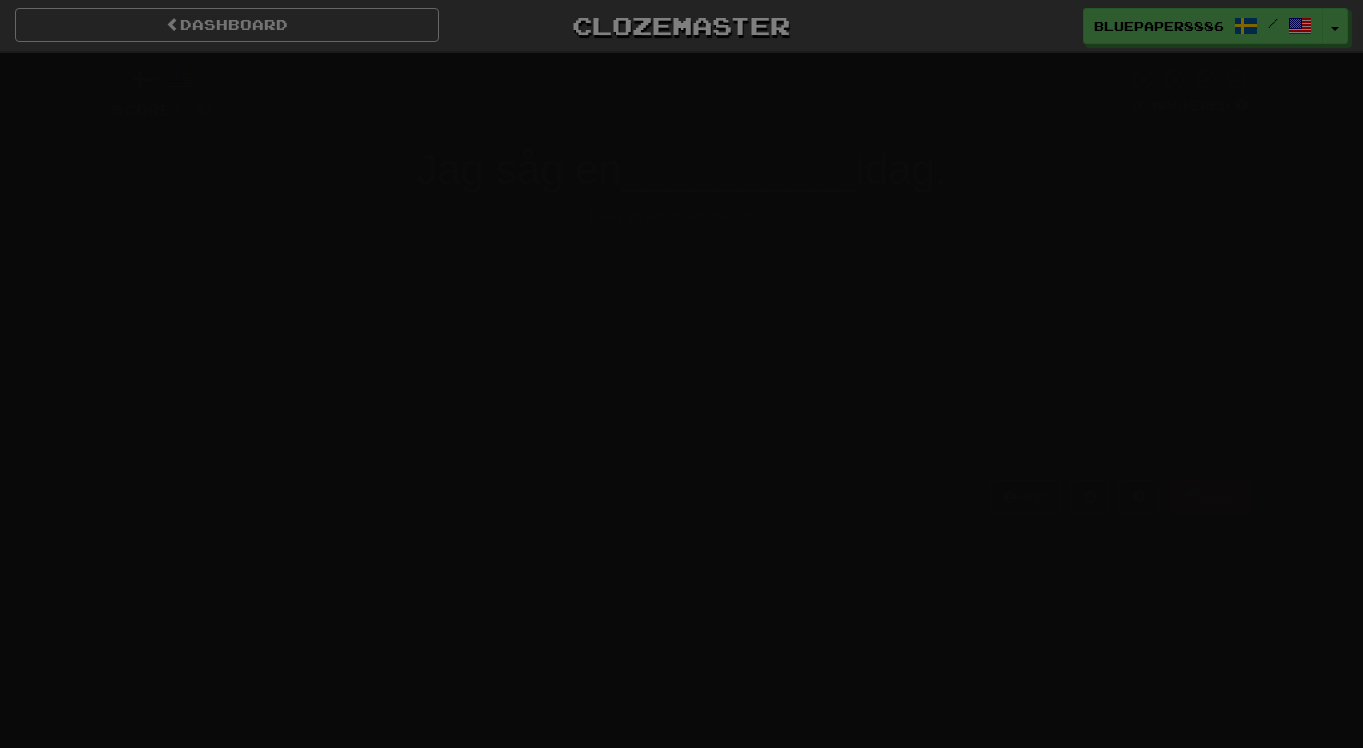 scroll, scrollTop: 0, scrollLeft: 0, axis: both 